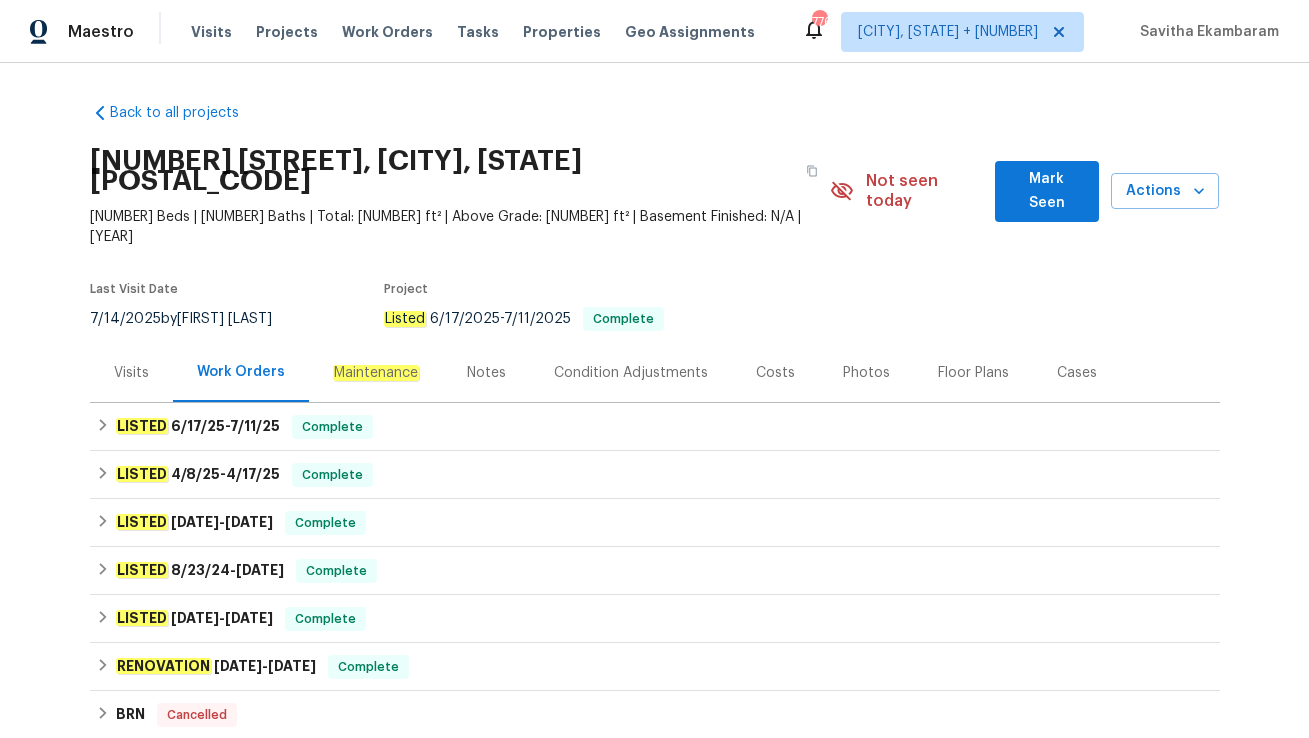 scroll, scrollTop: 0, scrollLeft: 0, axis: both 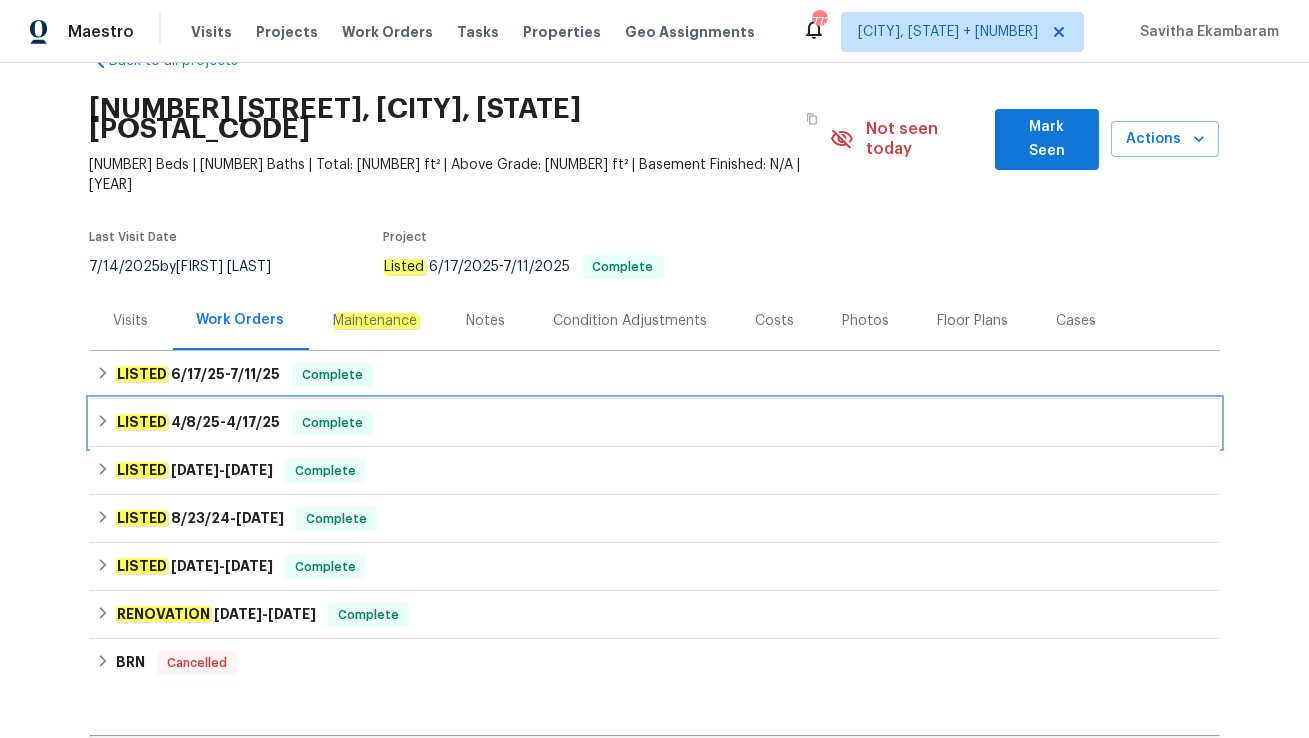 click on "LISTED   4/8/25  -  4/17/25 Complete" at bounding box center [655, 423] 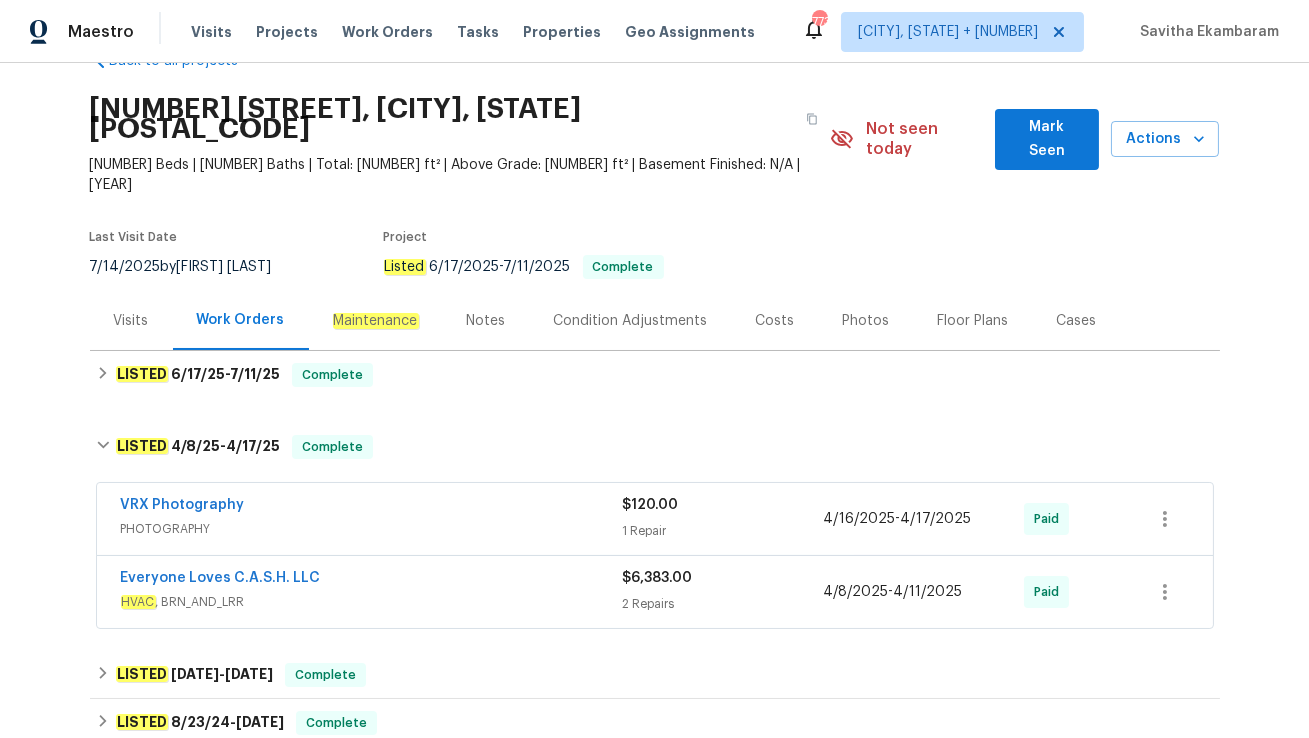 click on "Back to all projects 570 Olive Branch Rd, Brock, TX 76087 4 Beds | 2 Baths | Total: 2416 ft² | Above Grade: 2416 ft² | Basement Finished: N/A | 2003 Not seen today Mark Seen Actions Last Visit Date 7/14/2025  by  Jason Fletcher   Project Listed   6/17/2025  -  7/11/2025 Complete Visits Work Orders Maintenance Notes Condition Adjustments Costs Photos Floor Plans Cases LISTED   6/17/25  -  7/11/25 Complete LTS MF Enterprises LLC GENERAL_CONTRACTOR, OD_SELECT $7,800.00 3 Repairs 6/18/2025  -  7/11/2025 Paid LISTED   4/8/25  -  4/17/25 Complete VRX Photography PHOTOGRAPHY $120.00 1 Repair 4/16/2025  -  4/17/2025 Paid Everyone Loves C.A.S.H. LLC HVAC , BRN_AND_LRR $6,383.00 2 Repairs 4/8/2025  -  4/11/2025 Paid LISTED   1/16/25  -  1/20/25 Complete LTS MF Enterprises LLC GENERAL_CONTRACTOR, OD_SELECT $40.00 1 Repair 1/16/2025  -  1/20/2025 Paid LISTED   8/23/24  -  8/27/24 Complete Mr Rekey Locksmith LOCKSMITH $221.64 1 Repair 8/26/2024  -  8/27/2024 Paid LISTED   7/19/24  -  8/2/24 Complete Next Level Pest  -" at bounding box center [655, 556] 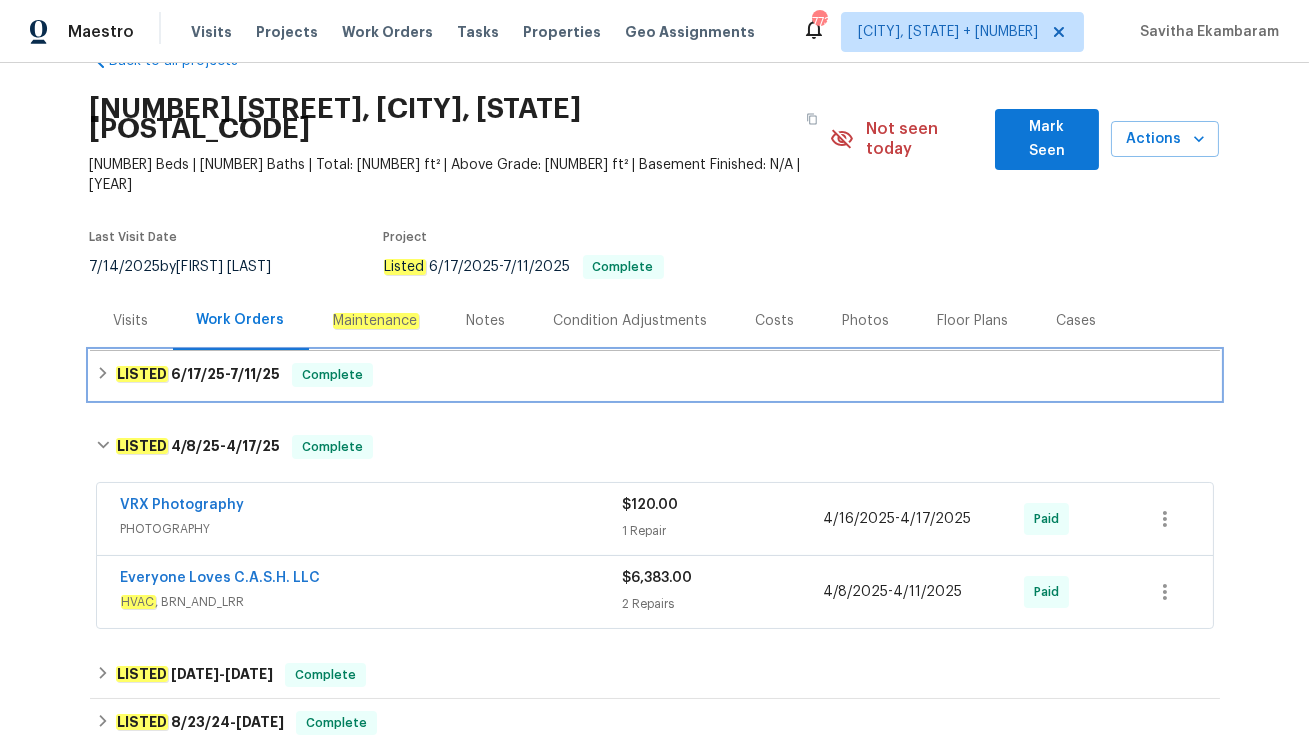 click on "LISTED   6/17/25  -  7/11/25 Complete" at bounding box center [655, 375] 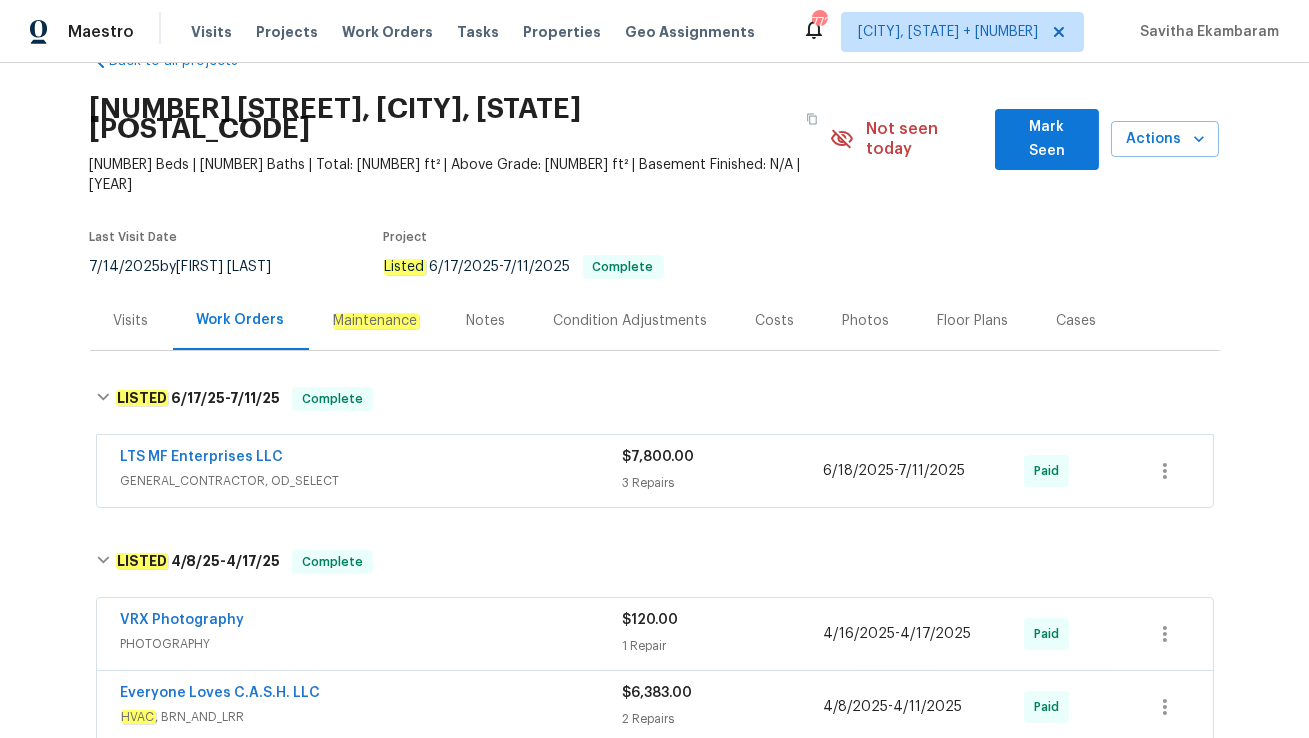 click on "LTS MF Enterprises LLC GENERAL_CONTRACTOR, OD_SELECT $7,800.00 3 Repairs 6/18/2025  -  7/11/2025 Paid" at bounding box center [655, 471] 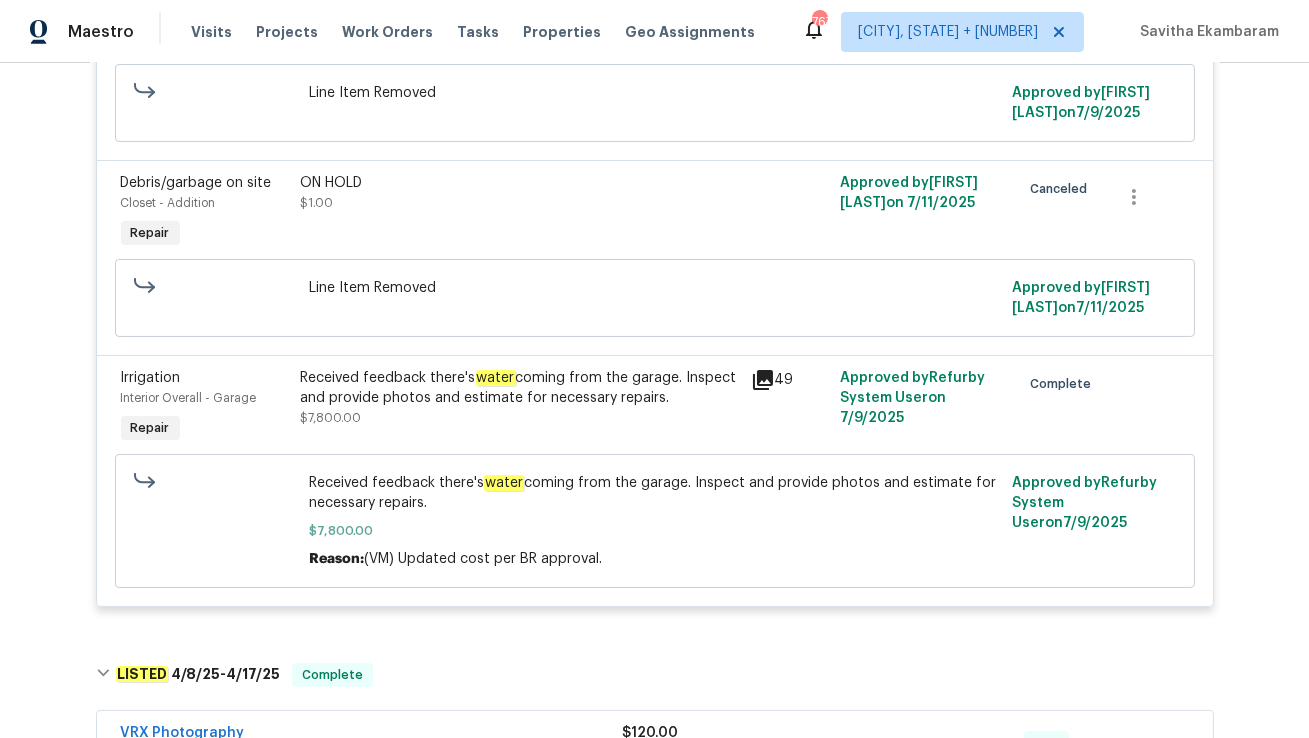 scroll, scrollTop: 0, scrollLeft: 0, axis: both 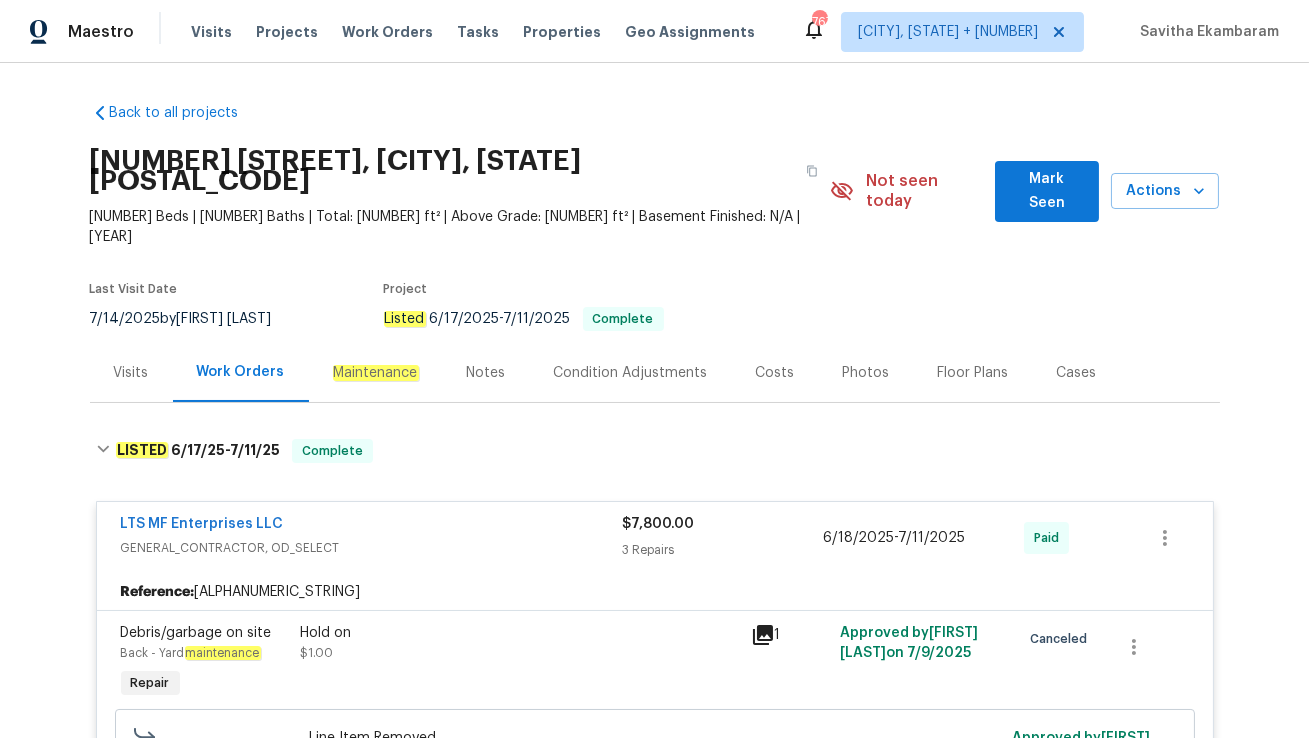 click on "Visits" at bounding box center (131, 372) 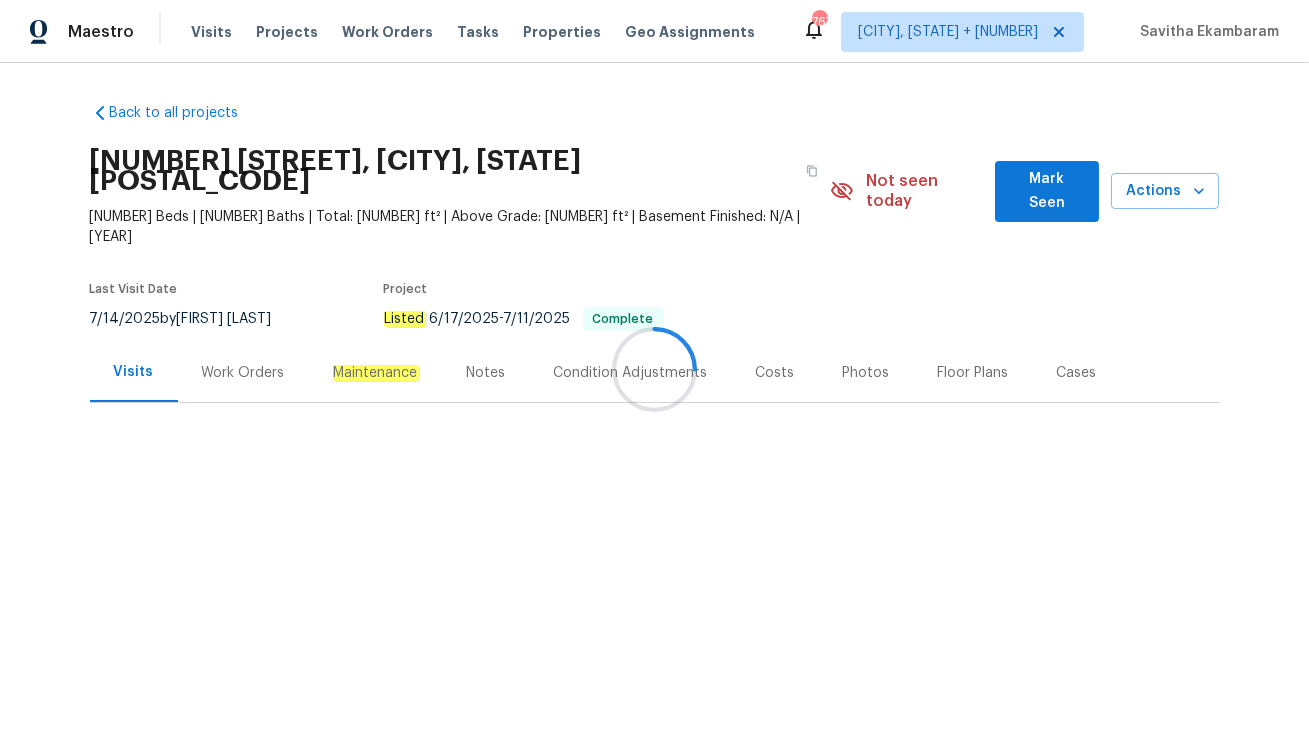 click at bounding box center [654, 369] 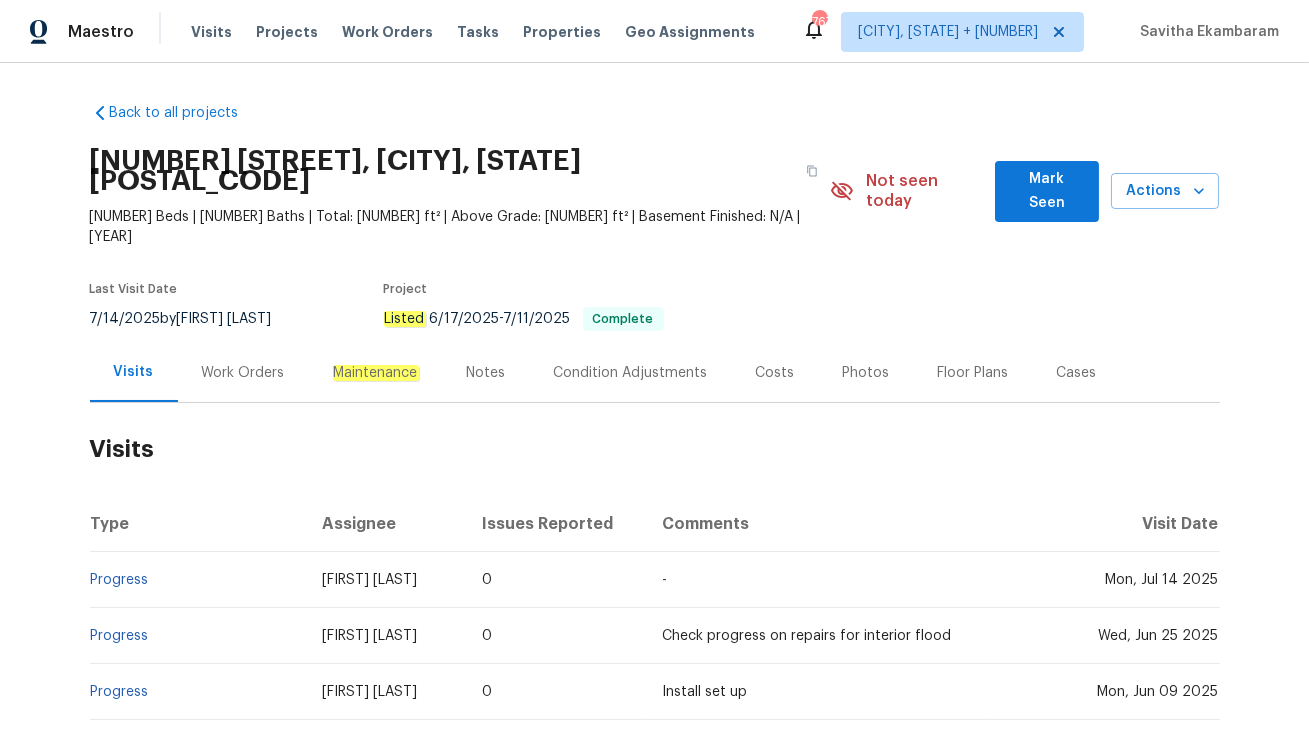 click on "Work Orders" at bounding box center (243, 373) 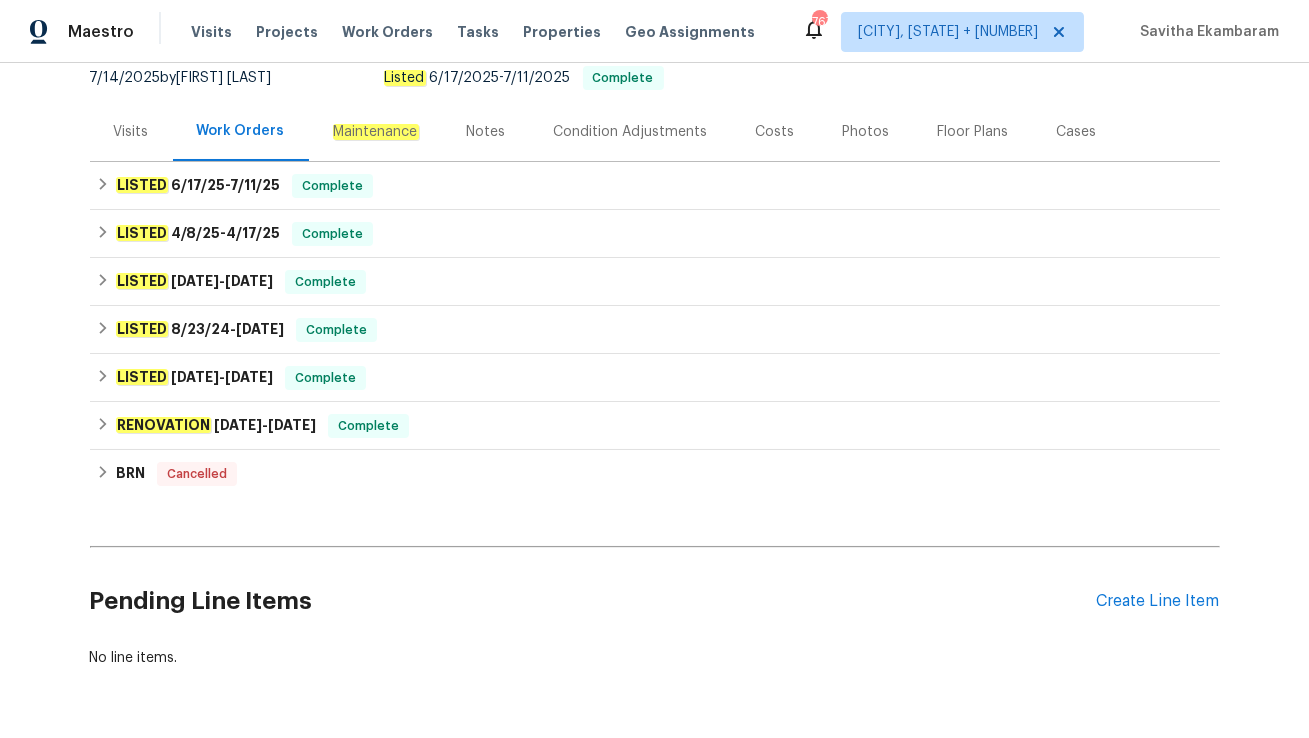 scroll, scrollTop: 0, scrollLeft: 0, axis: both 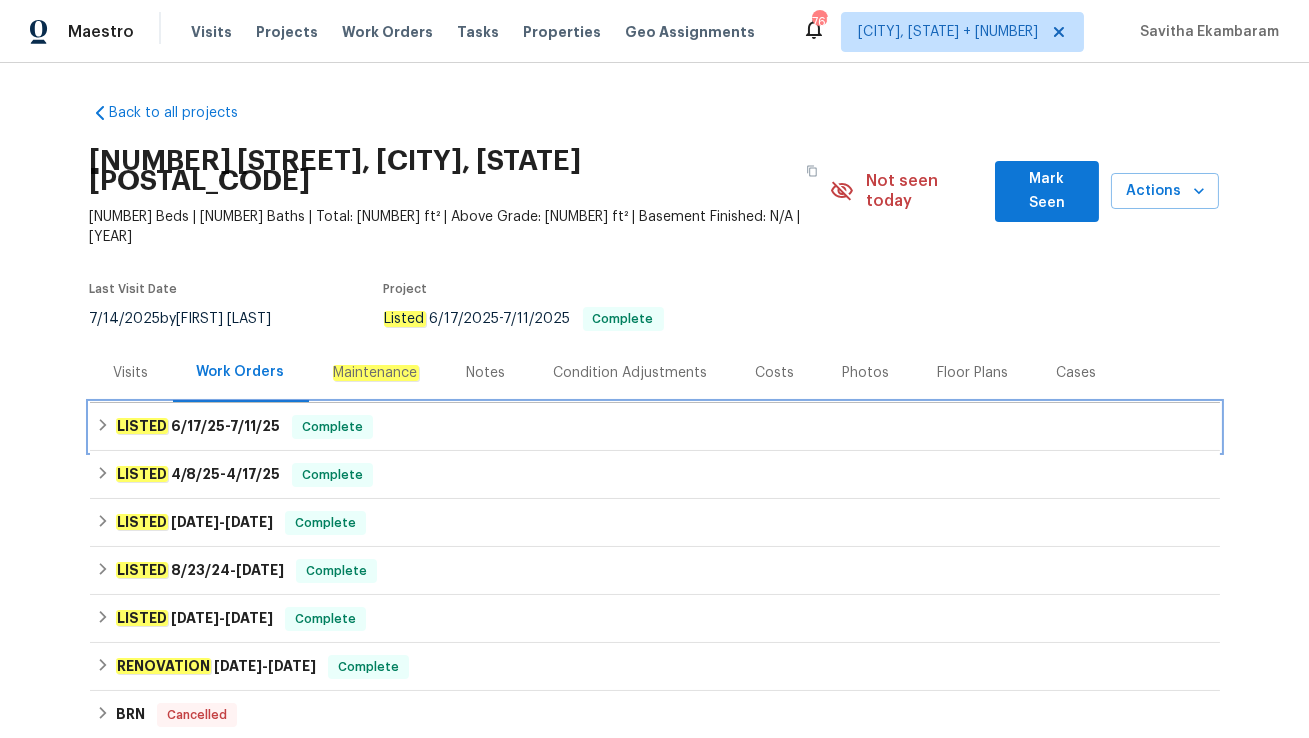 click on "LISTED   6/17/25  -  7/11/25 Complete" at bounding box center (655, 427) 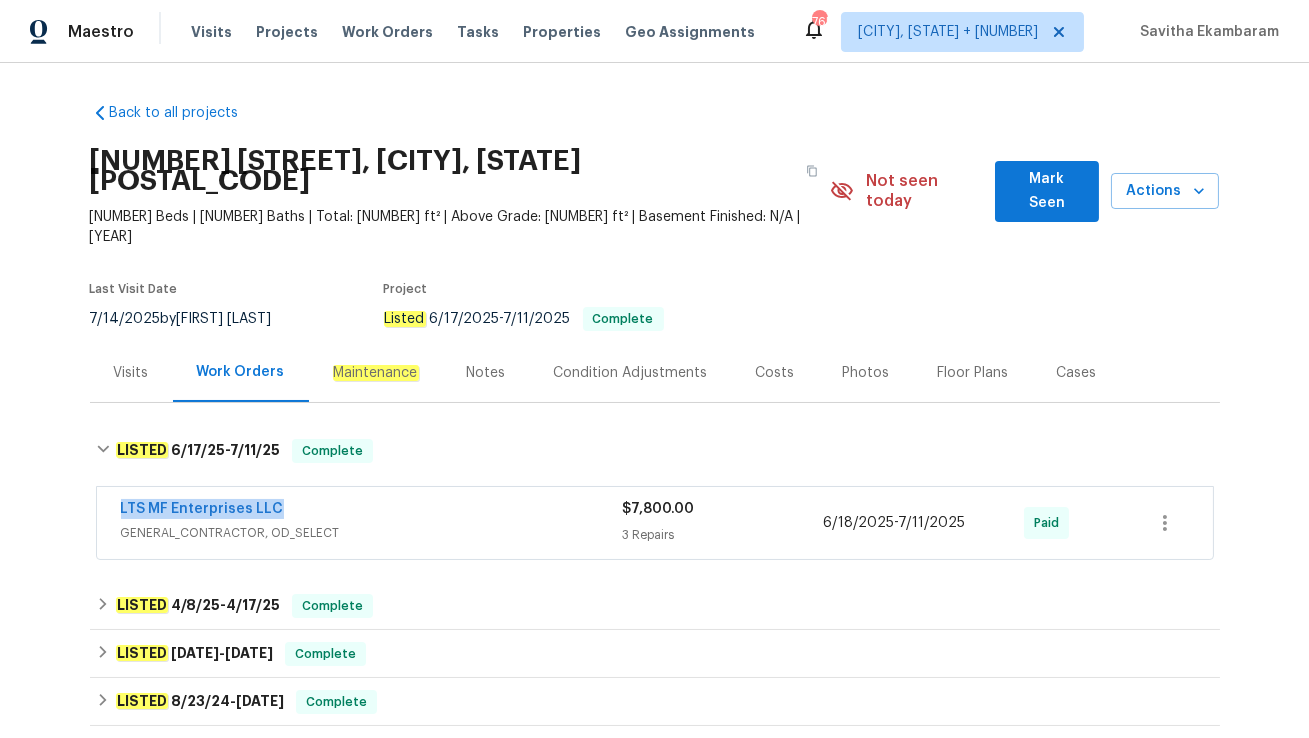 drag, startPoint x: 111, startPoint y: 470, endPoint x: 366, endPoint y: 470, distance: 255 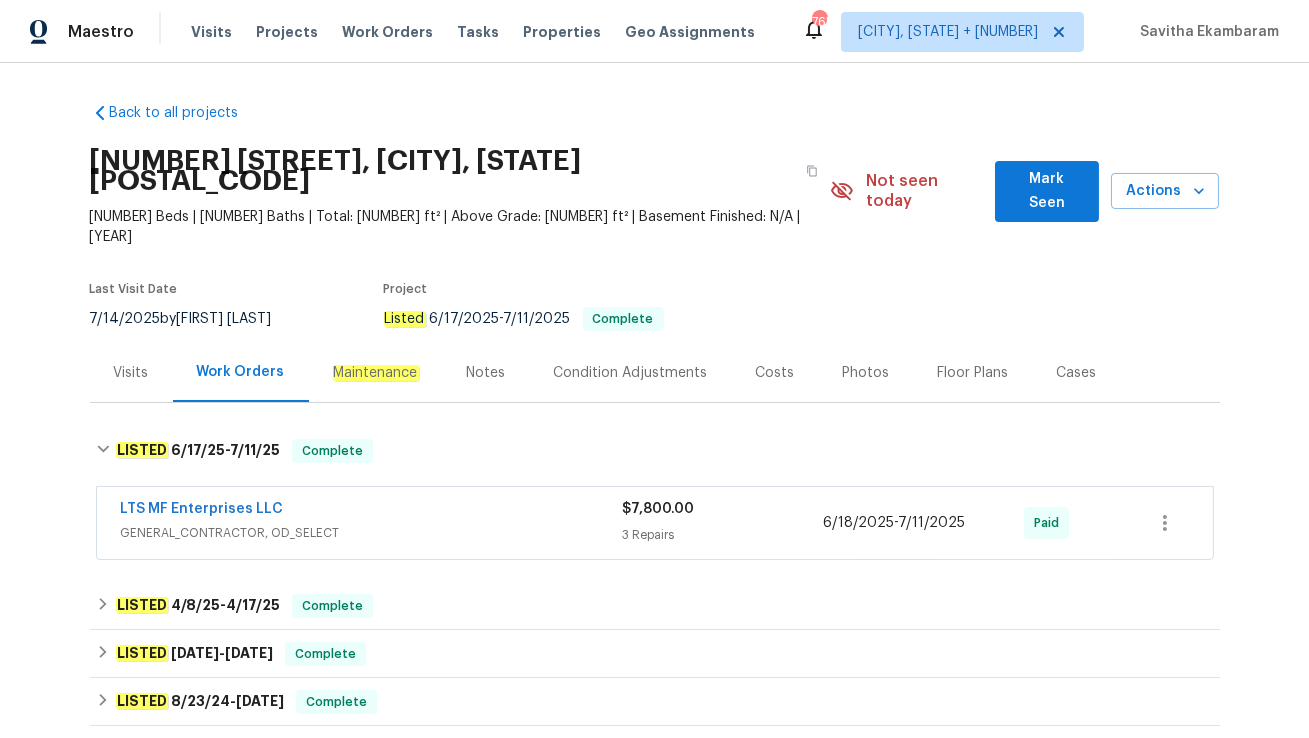 click on "LTS MF Enterprises LLC" at bounding box center (372, 511) 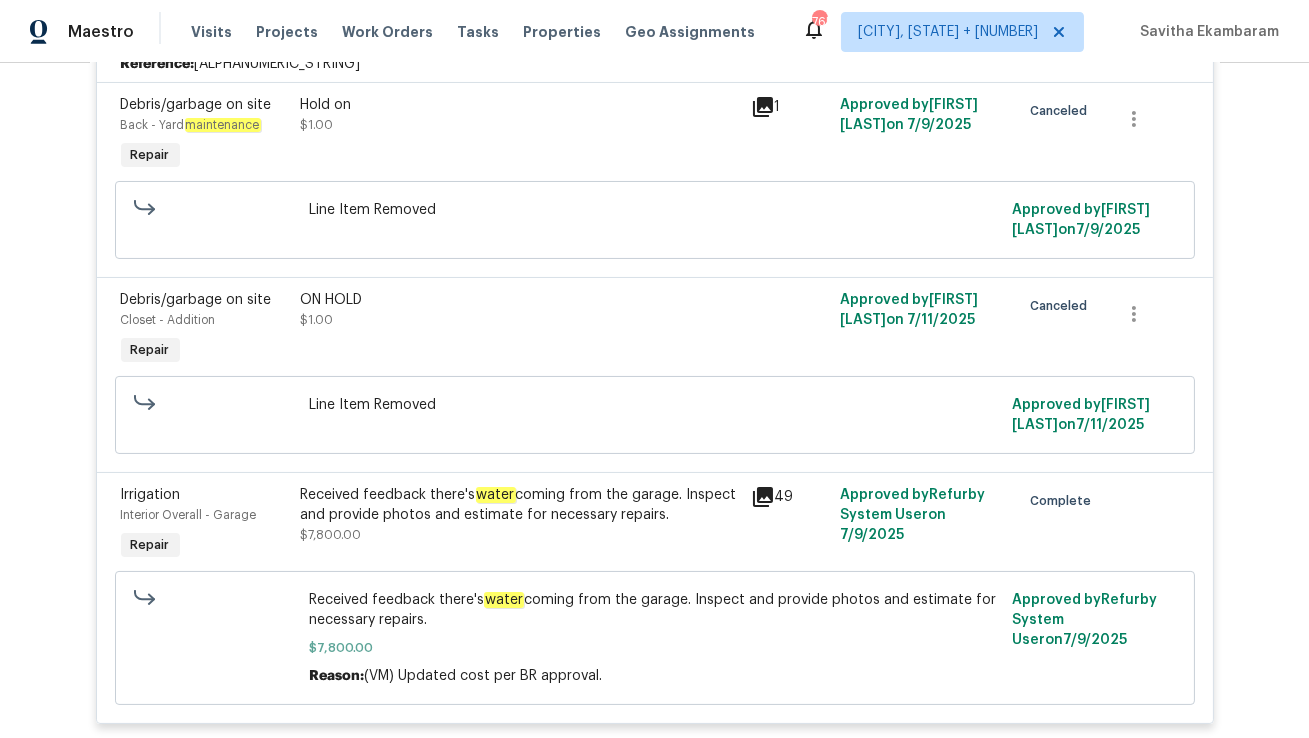 scroll, scrollTop: 568, scrollLeft: 0, axis: vertical 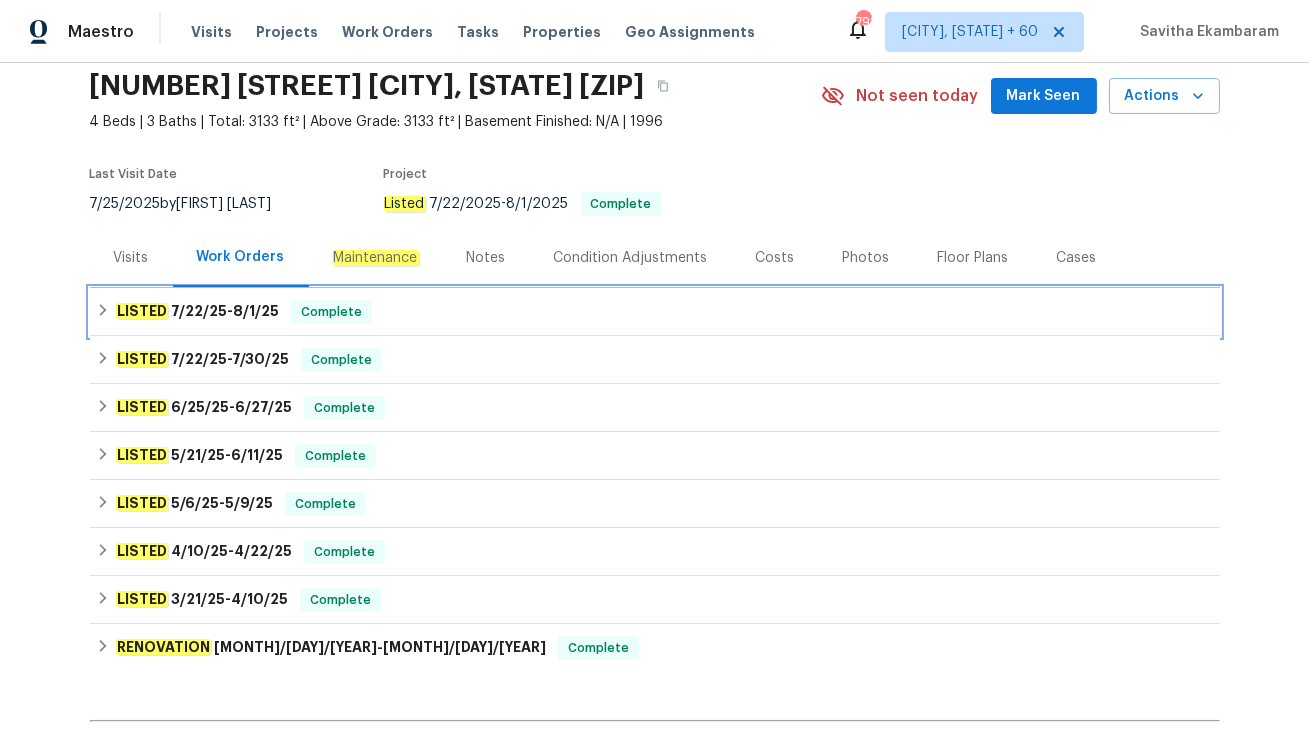 click on "LISTED   [MONTH]/[DAY]/[YEAR]  -  [MONTH]/[DAY]/[YEAR] Complete" at bounding box center (655, 312) 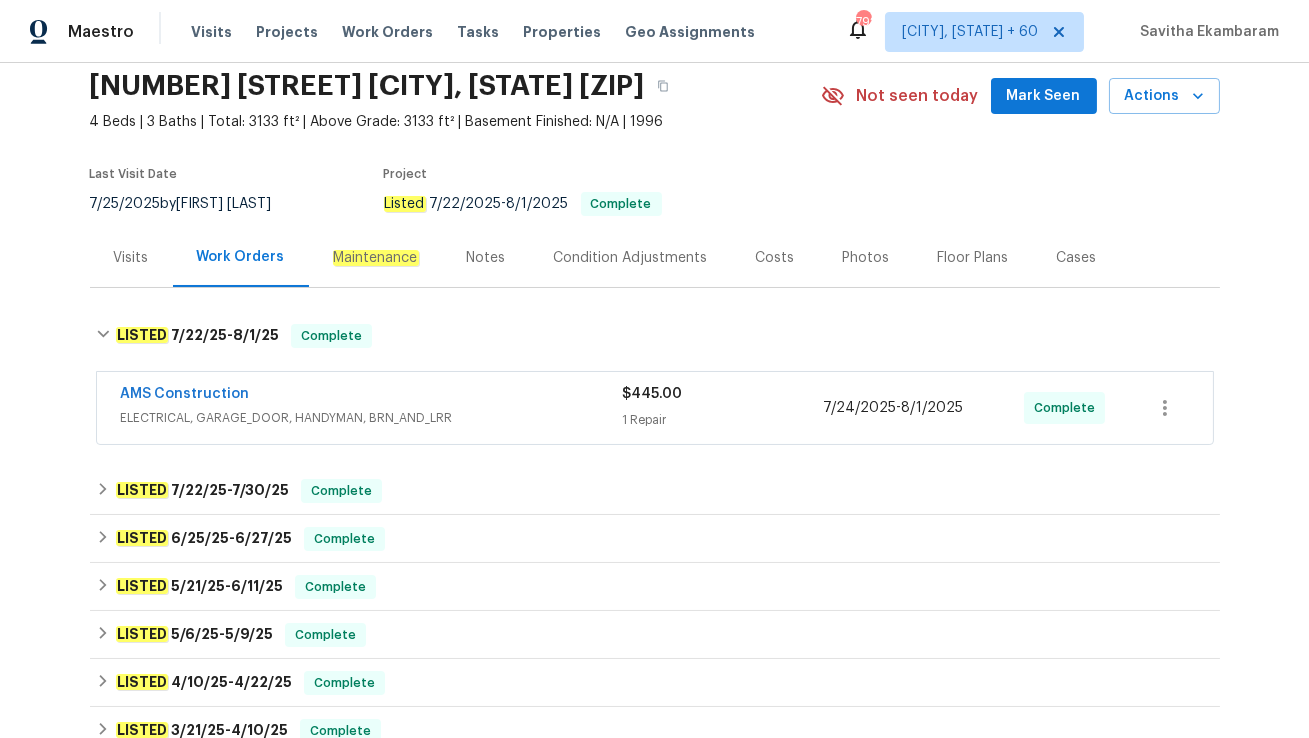 click on "ELECTRICAL, GARAGE_DOOR, HANDYMAN, BRN_AND_LRR" at bounding box center [372, 418] 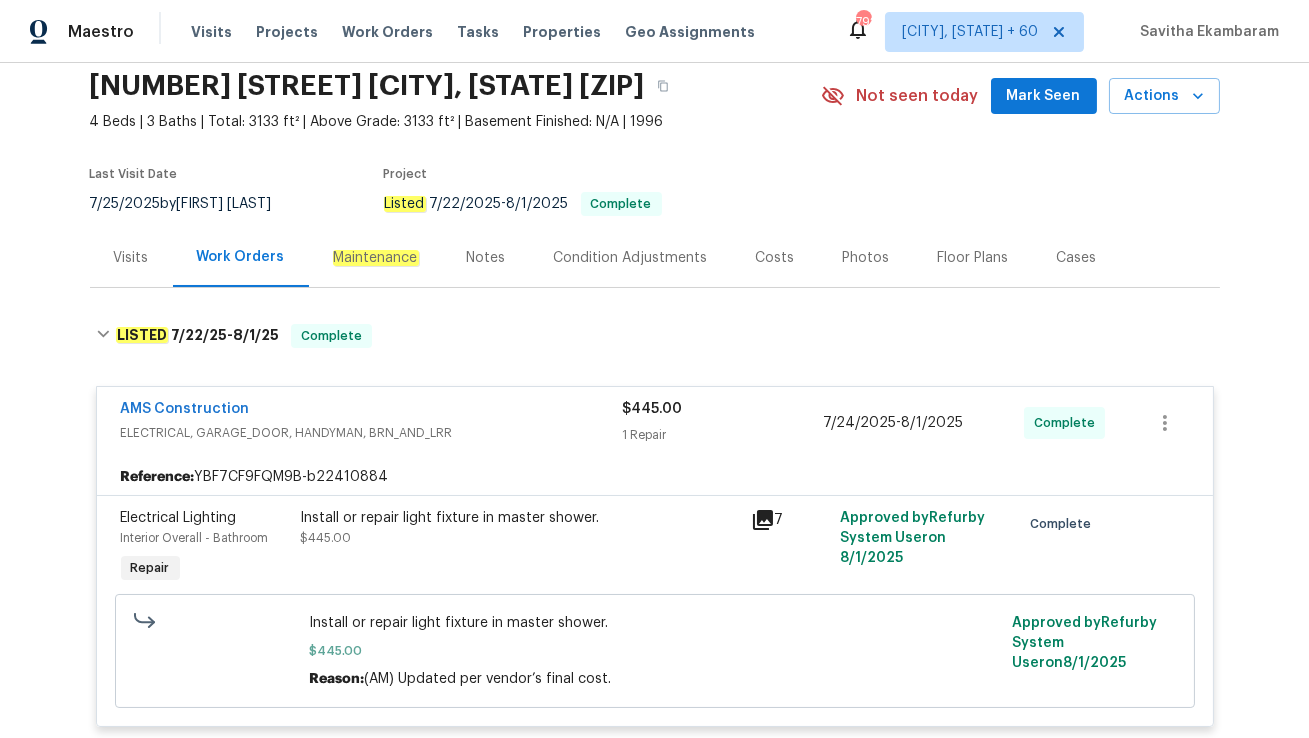 scroll, scrollTop: 178, scrollLeft: 0, axis: vertical 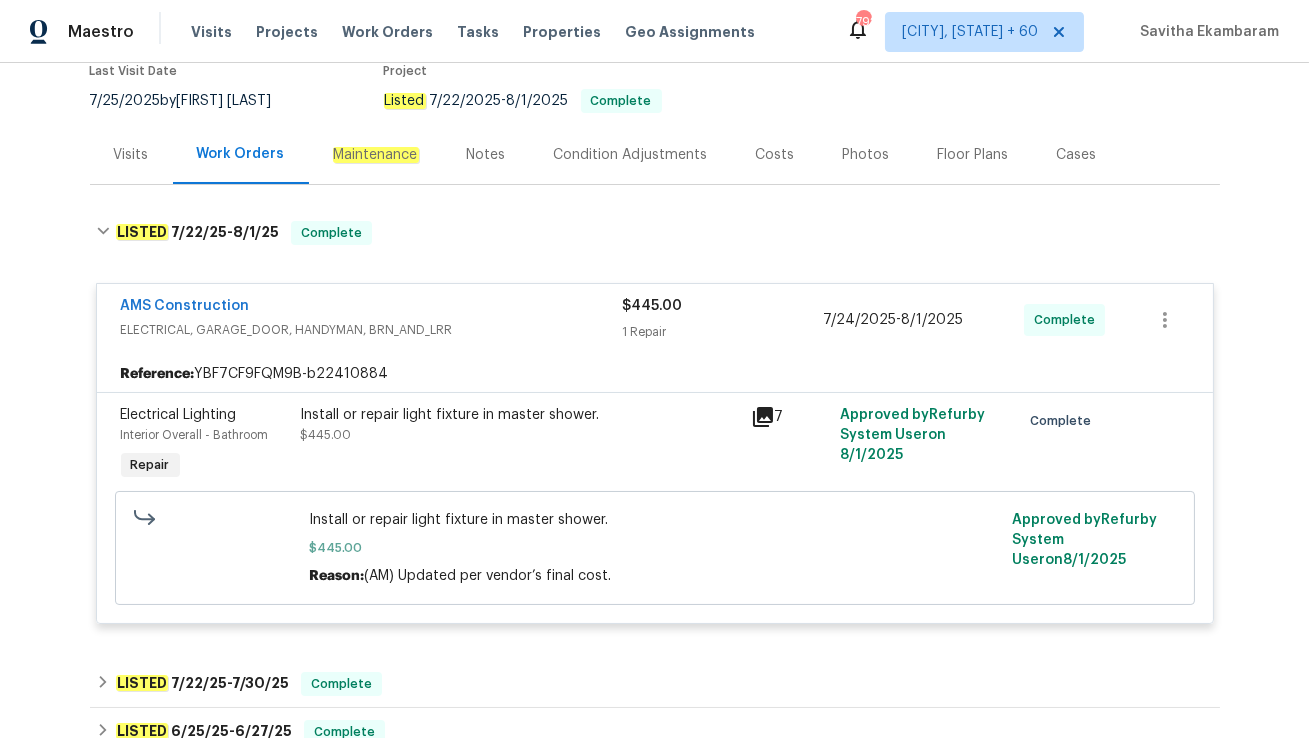click on "Visits" at bounding box center [131, 155] 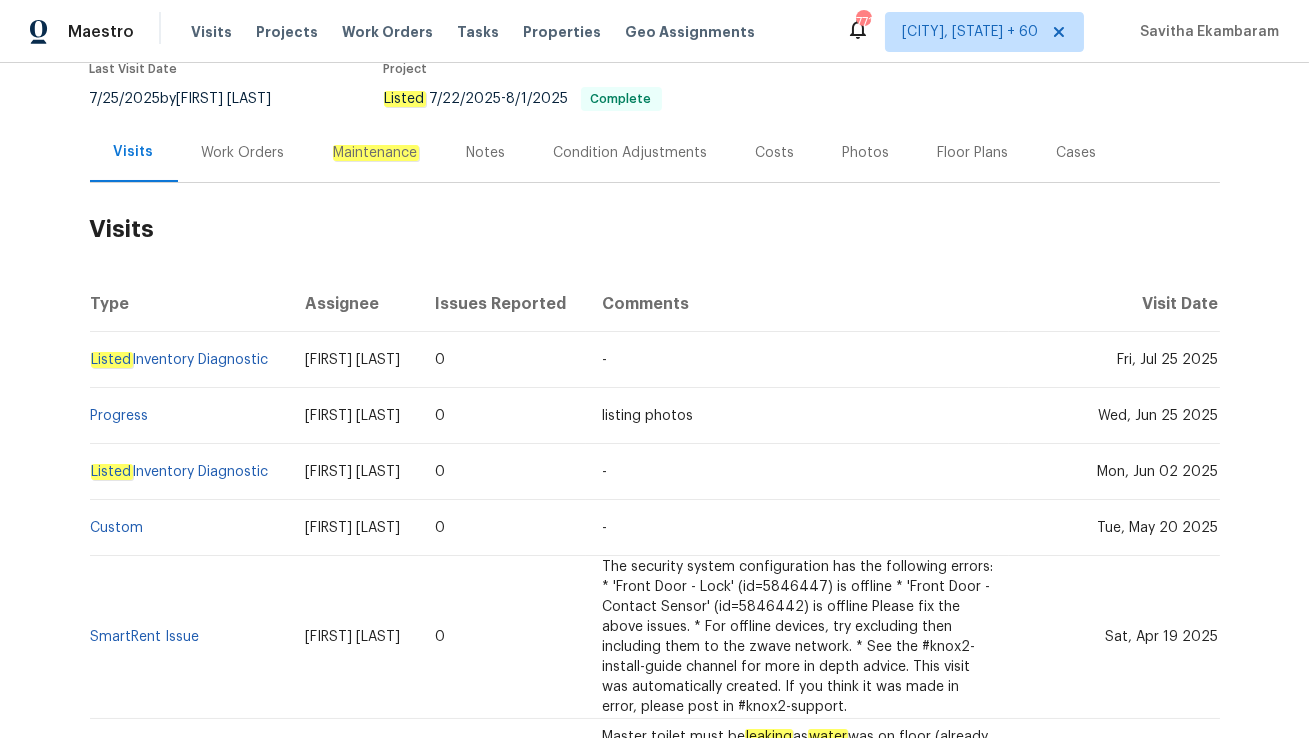 scroll, scrollTop: 145, scrollLeft: 0, axis: vertical 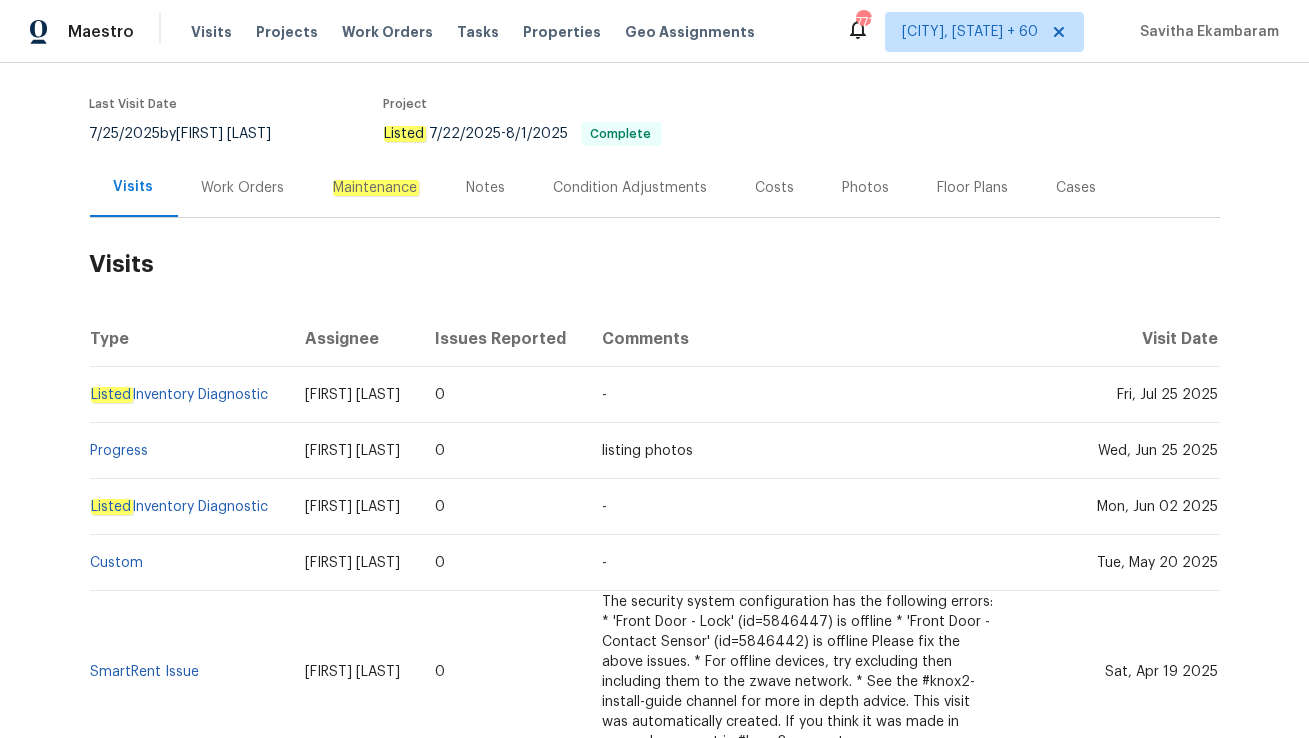 click on "Work Orders" at bounding box center [243, 188] 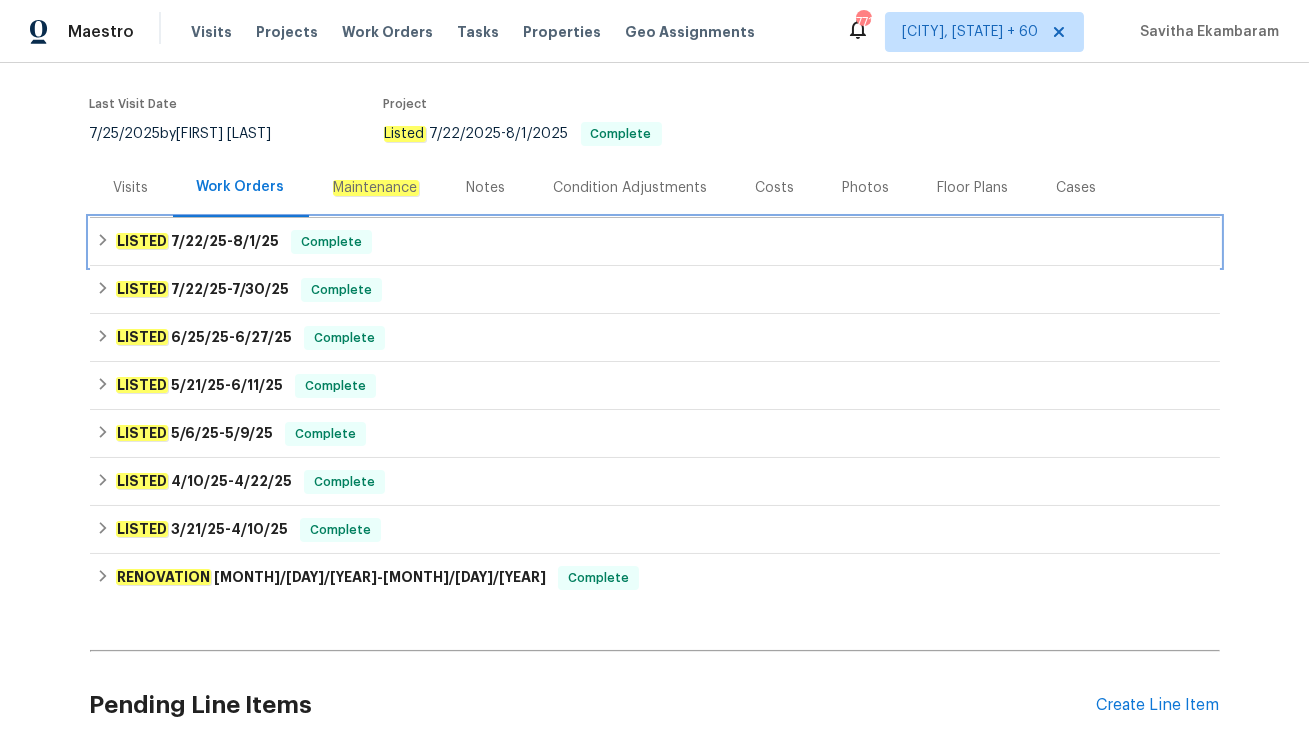 click on "Complete" at bounding box center [331, 242] 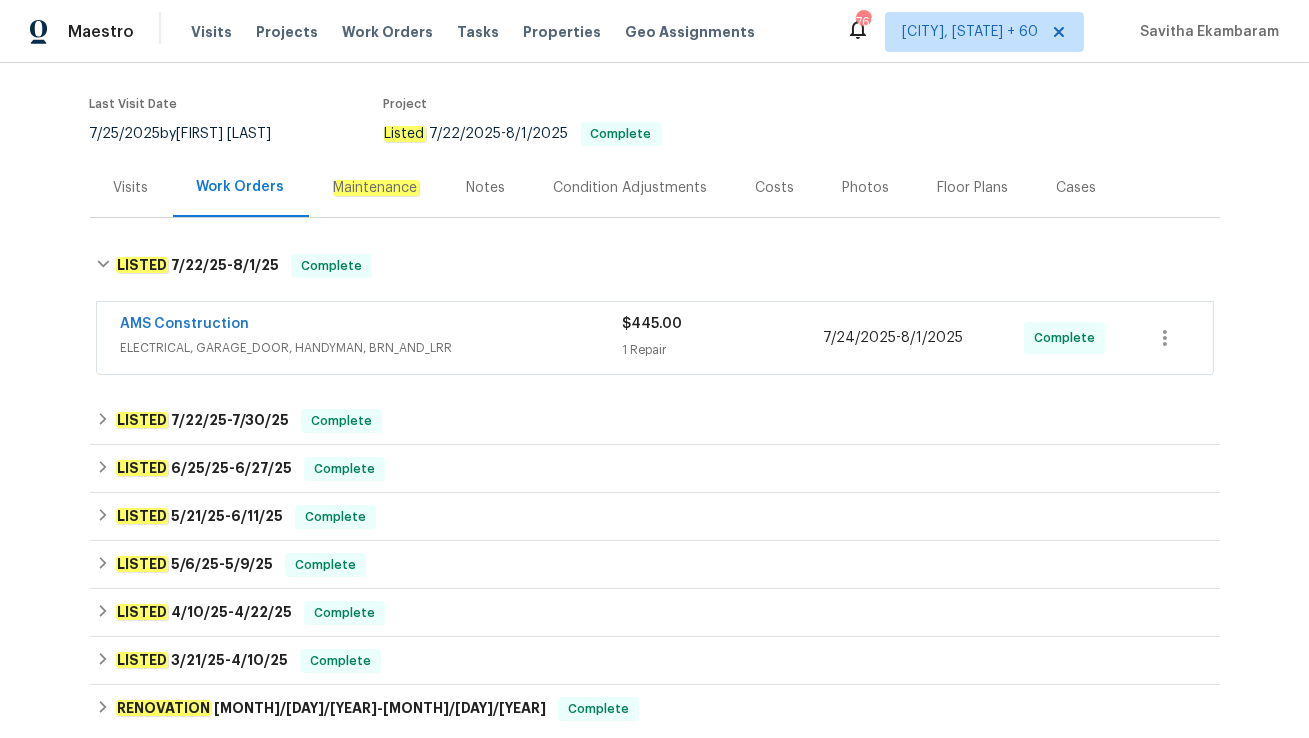 click on "Cases" at bounding box center (1077, 188) 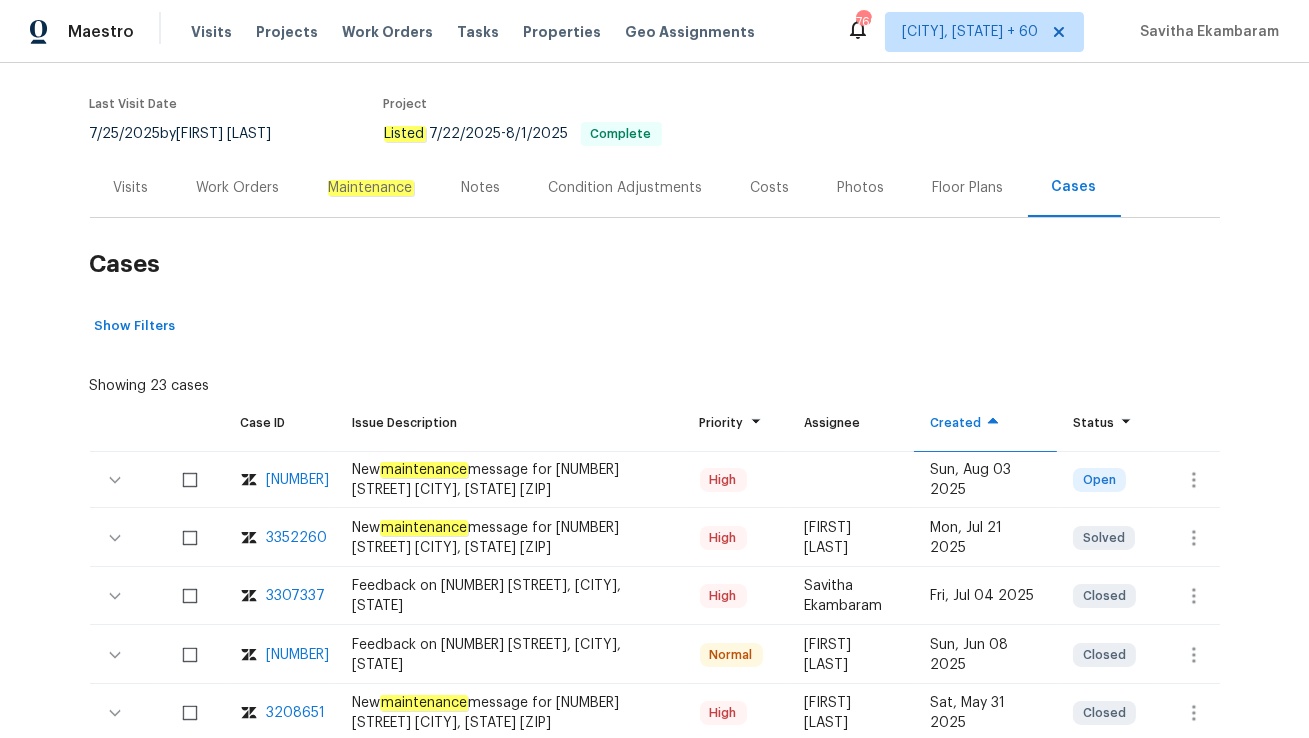 scroll, scrollTop: 310, scrollLeft: 0, axis: vertical 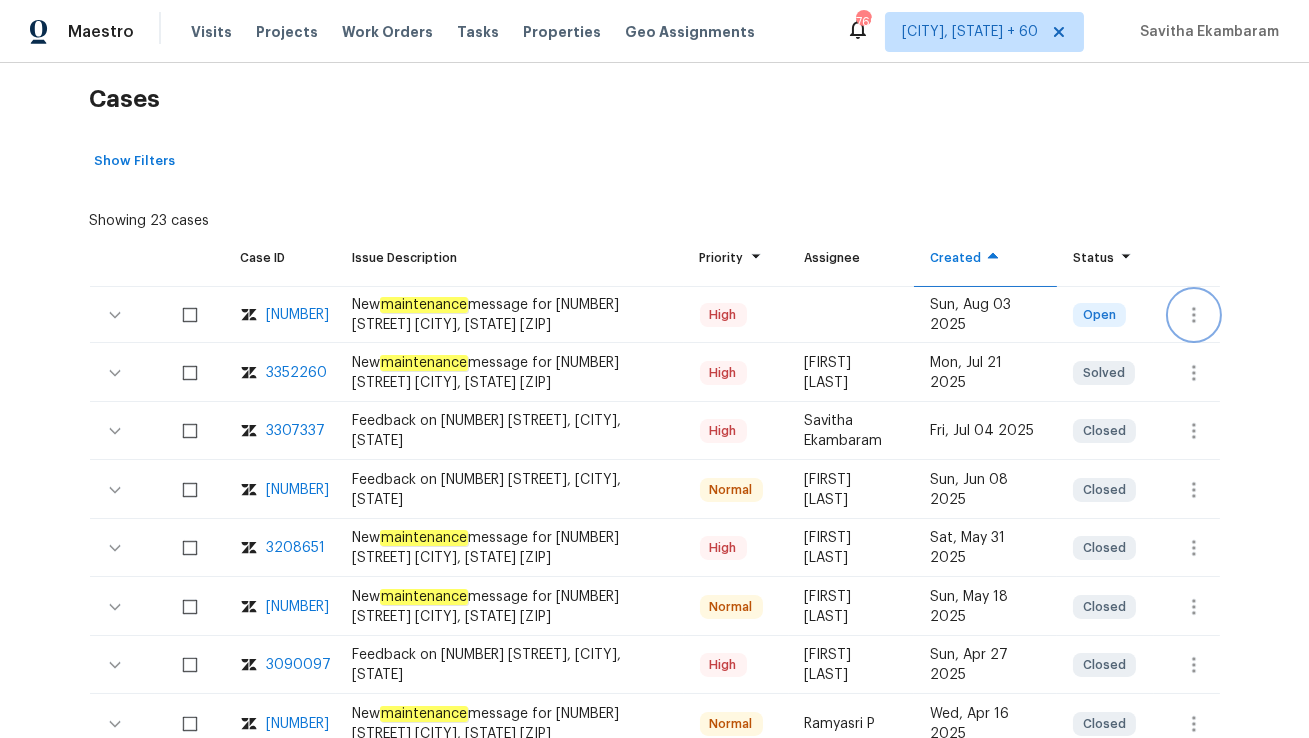 click 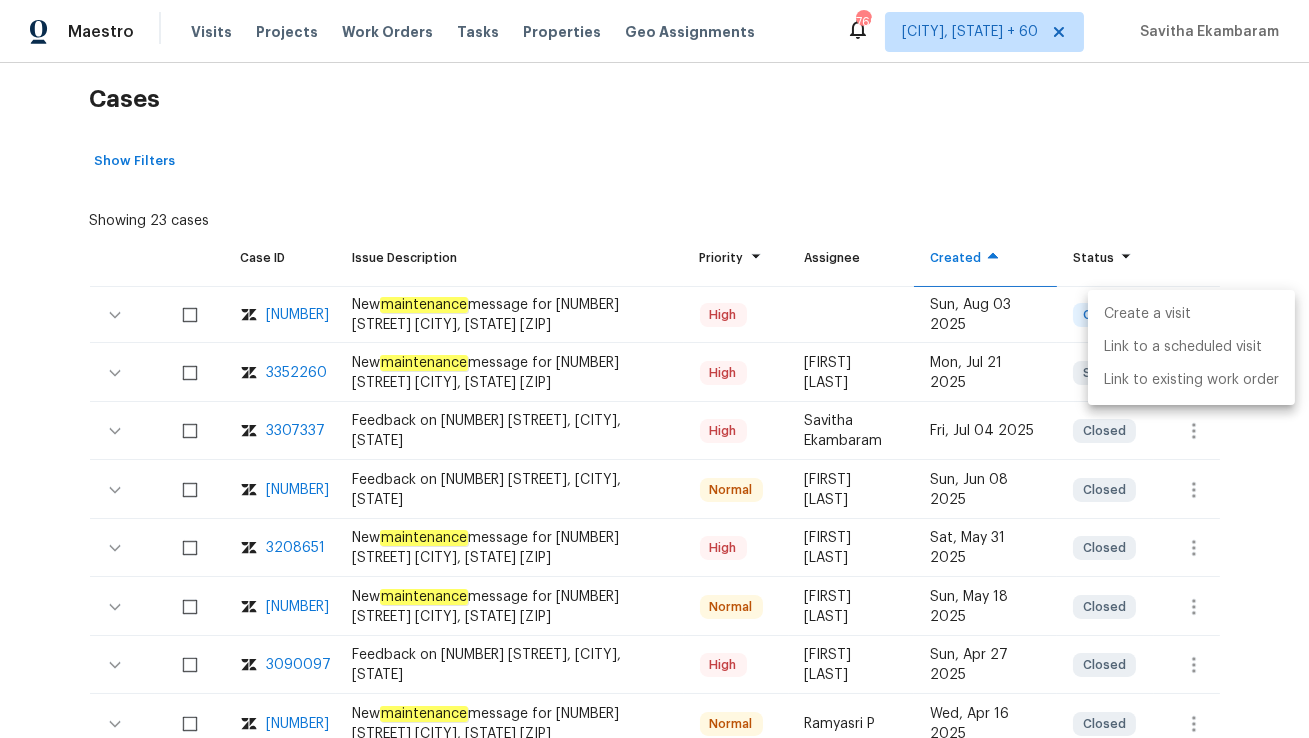 click on "Create a visit" at bounding box center [1191, 314] 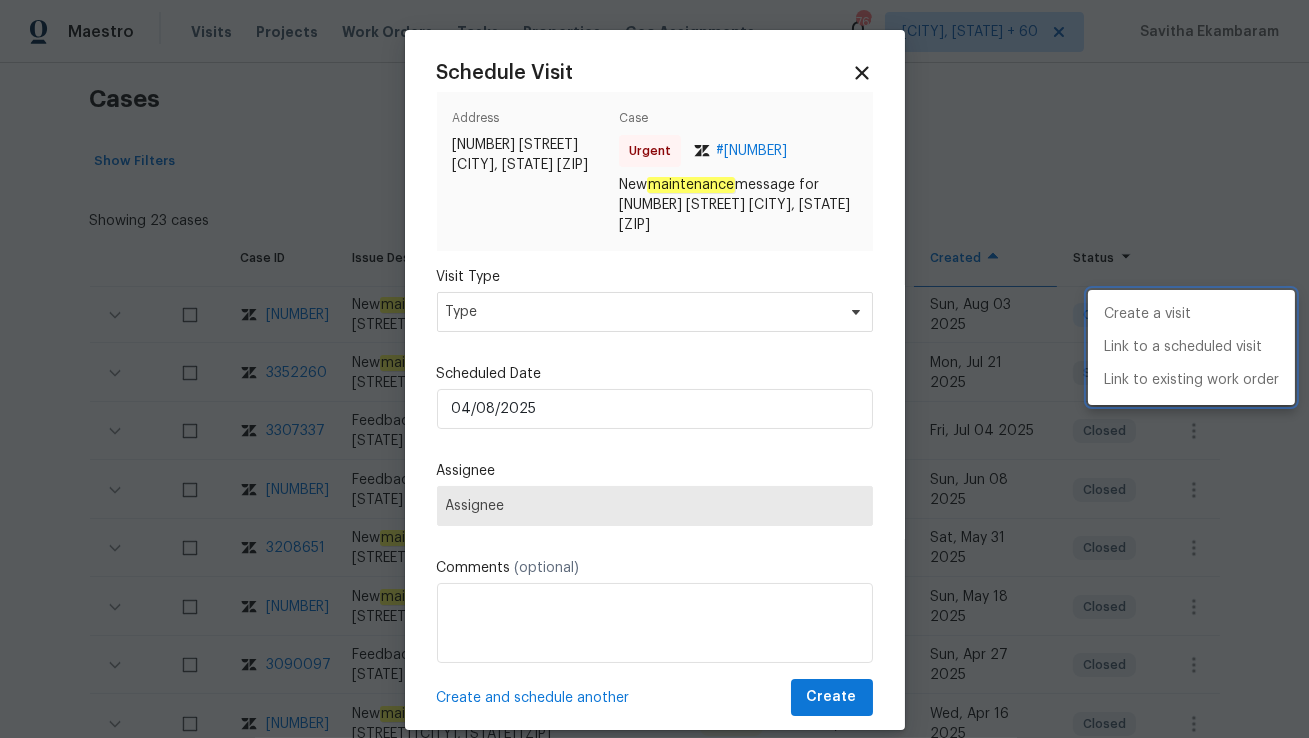 click at bounding box center [654, 369] 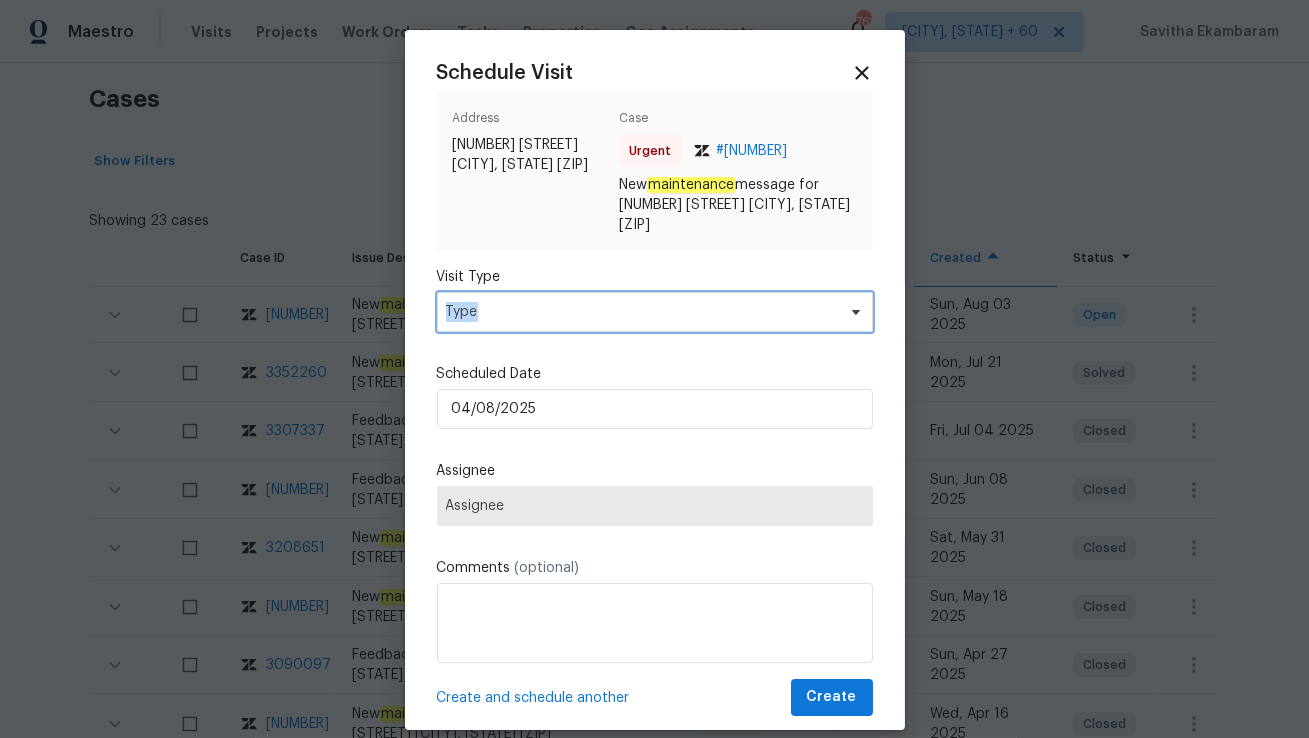 click on "Type" at bounding box center [640, 312] 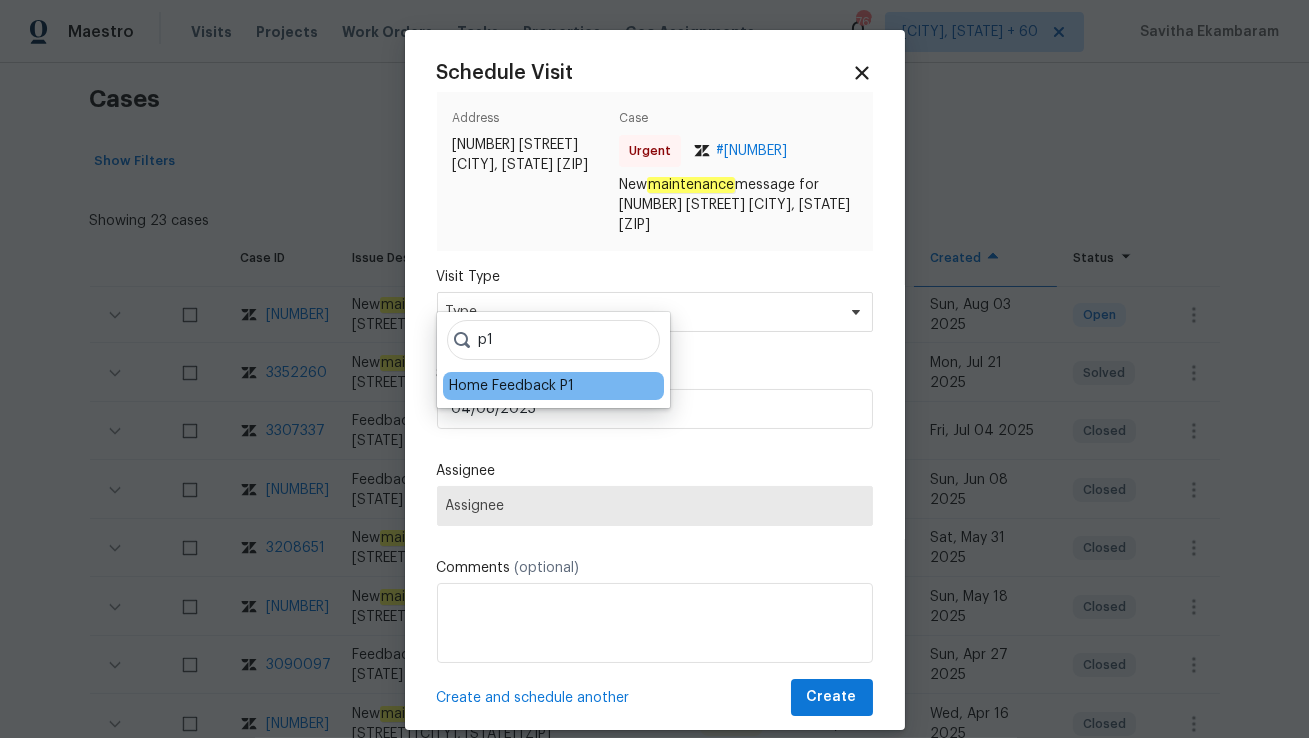 type on "p1" 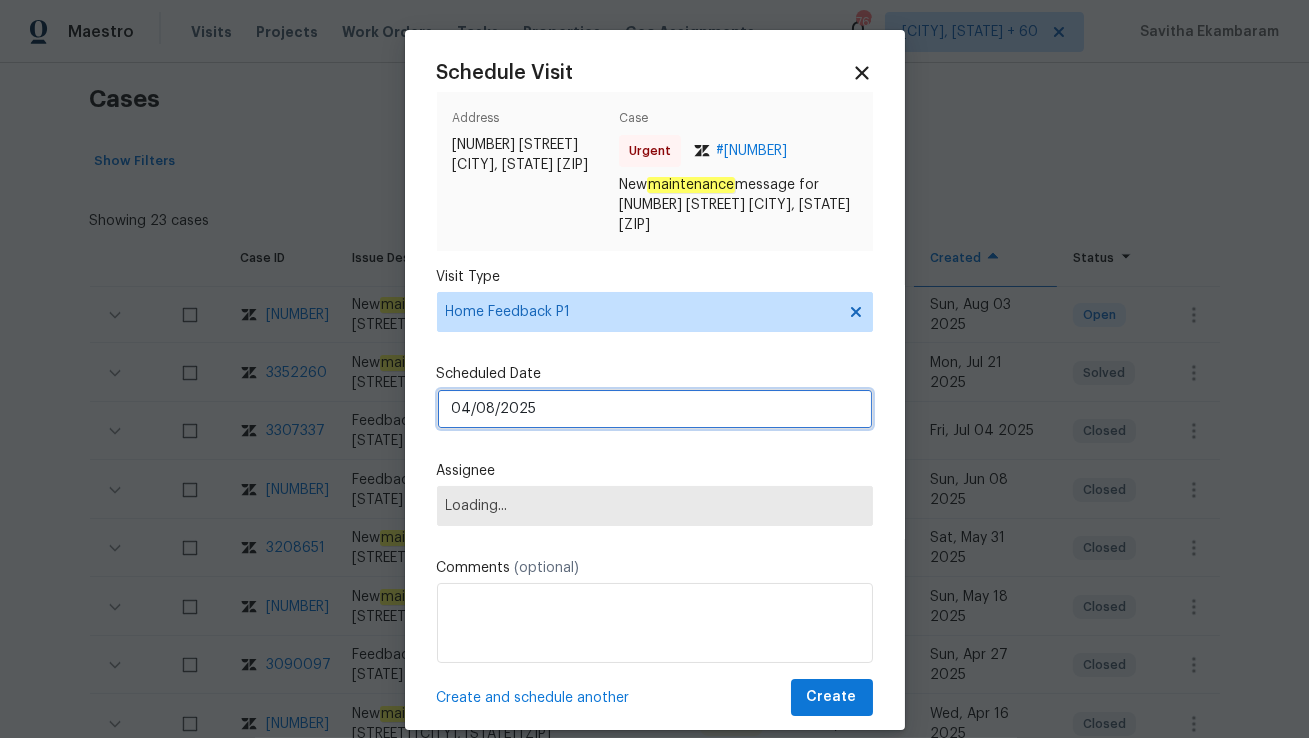 click on "04/08/2025" at bounding box center [655, 409] 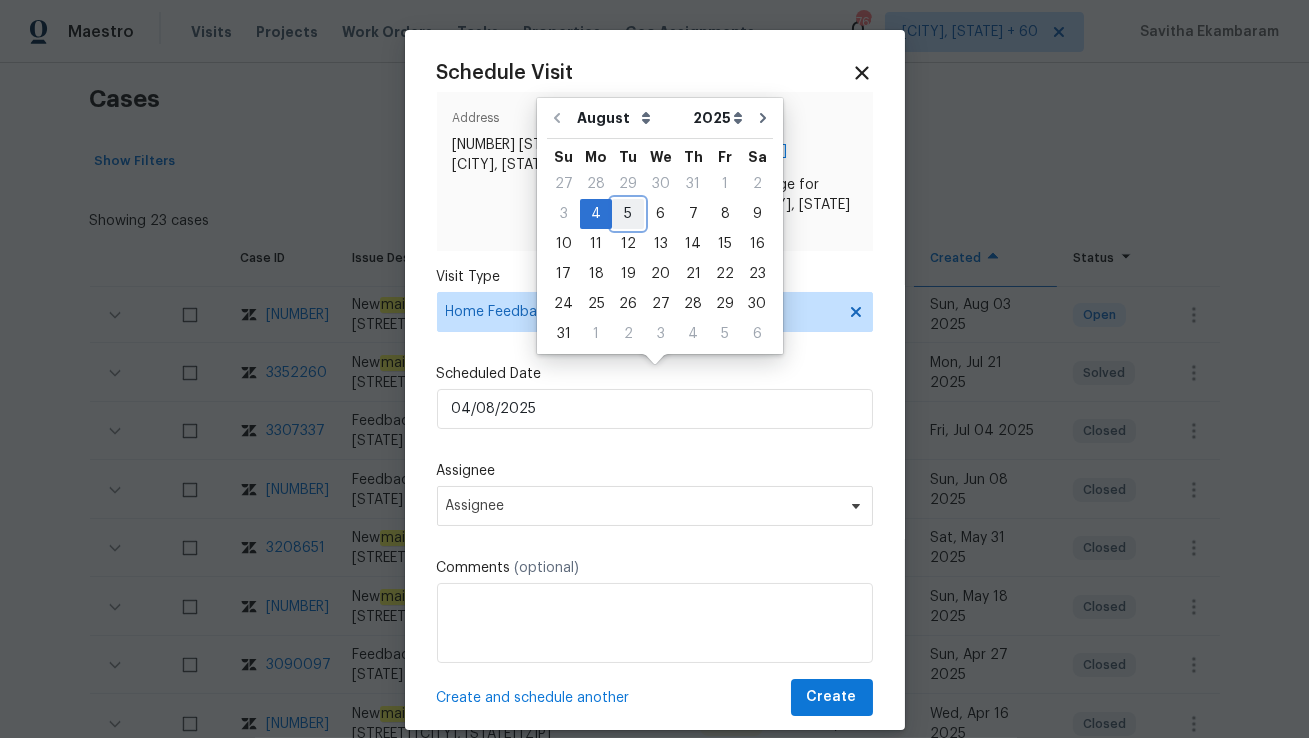 click on "5" at bounding box center (628, 214) 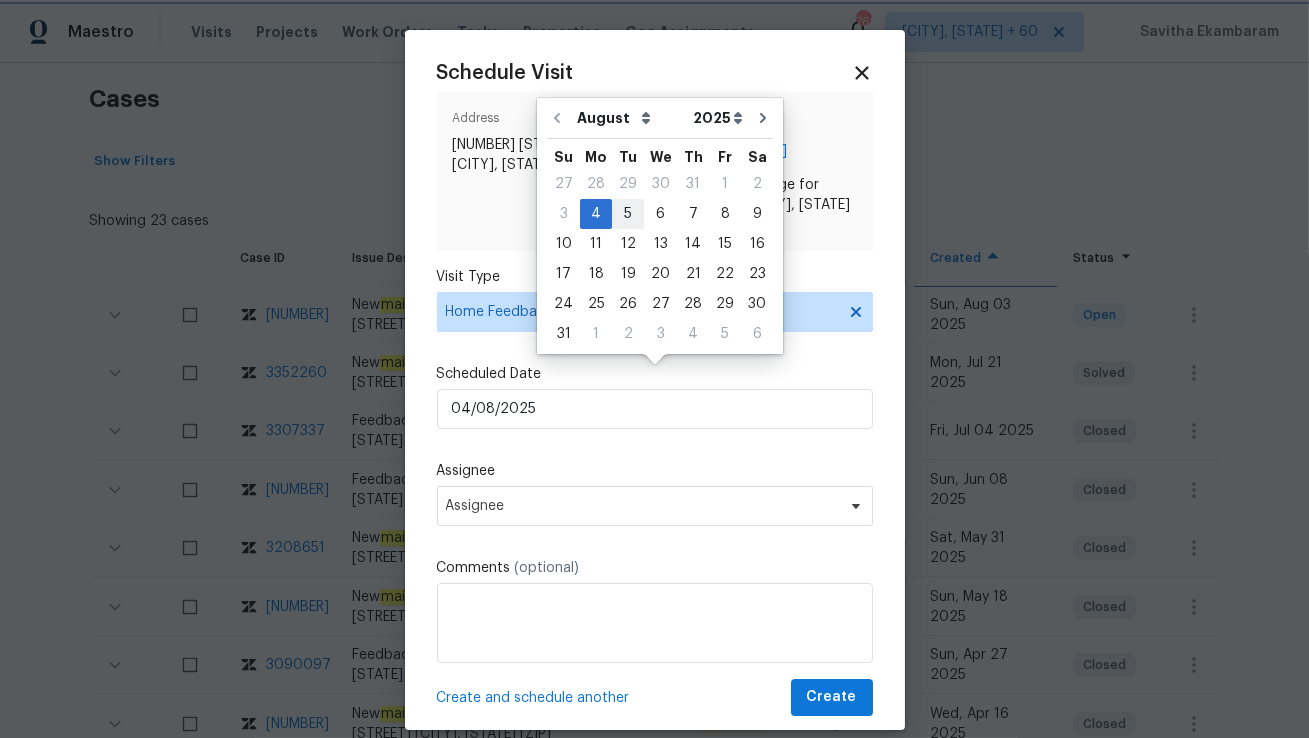 type on "05/08/2025" 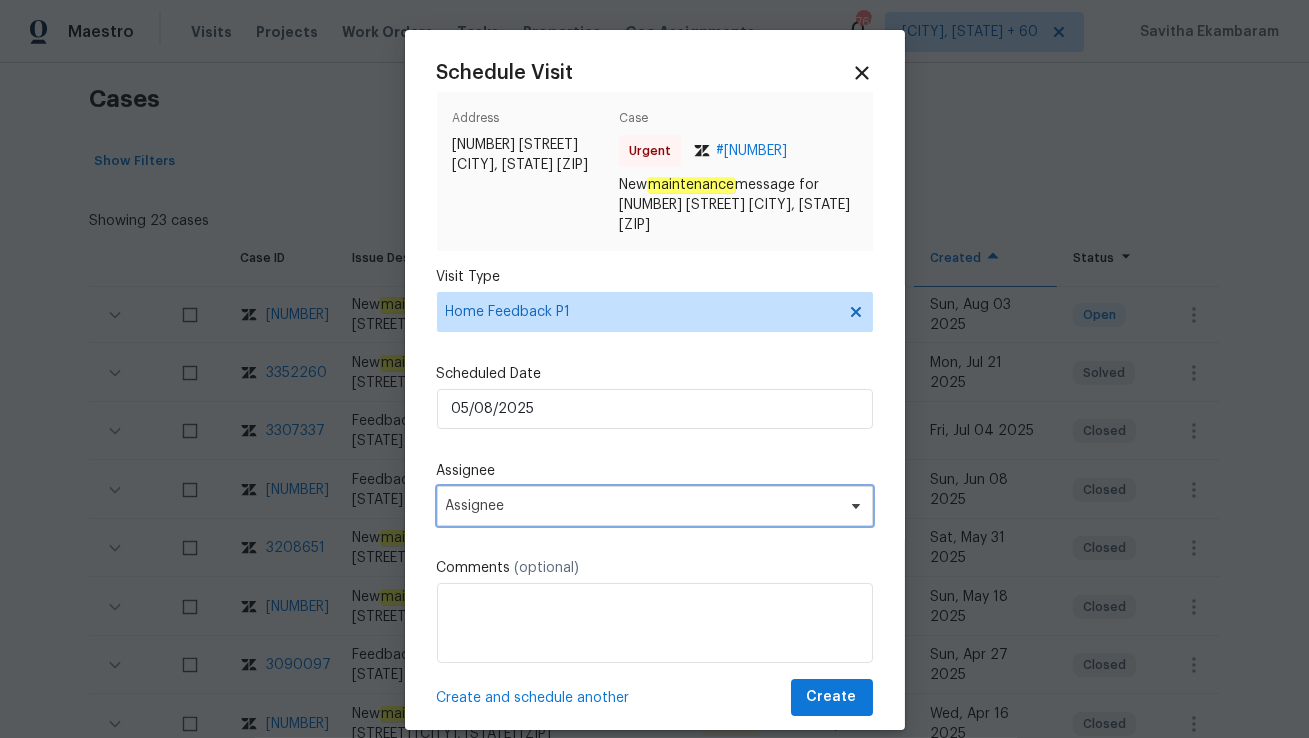 click on "Assignee" at bounding box center [655, 506] 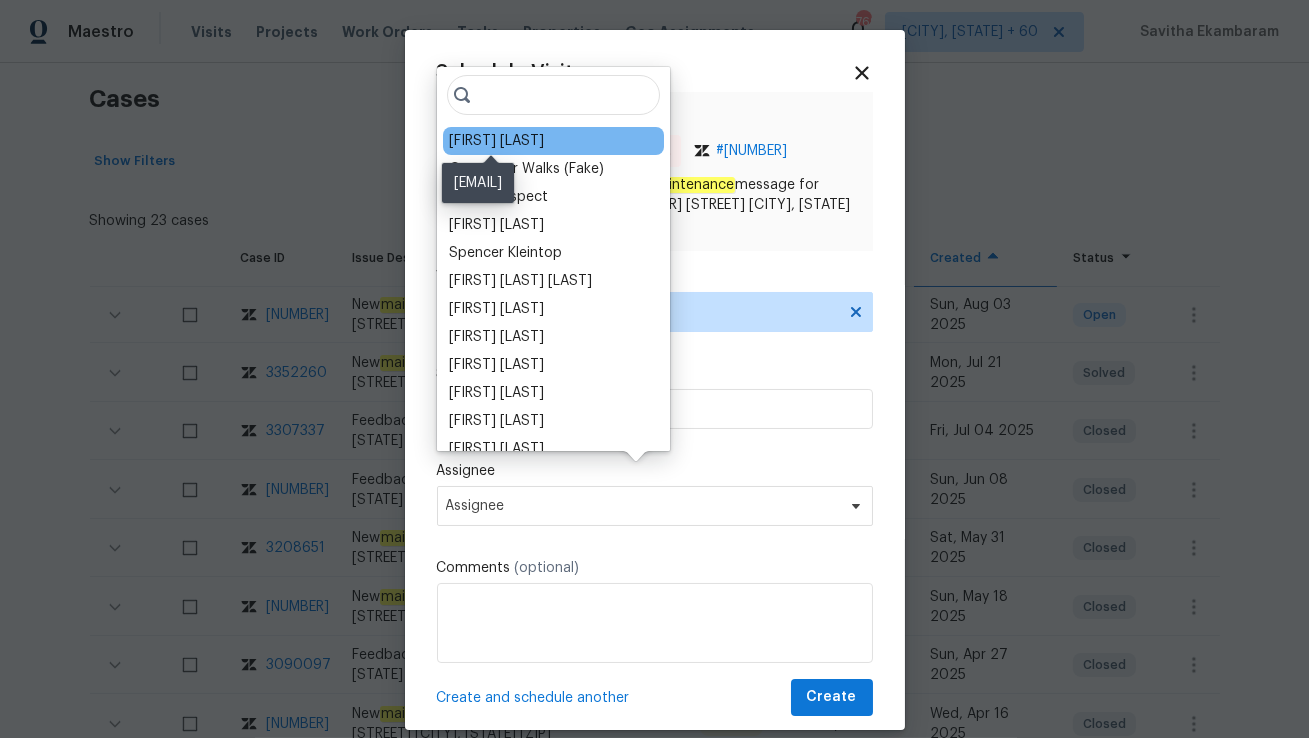 click on "[FIRST] [LAST]" at bounding box center (496, 141) 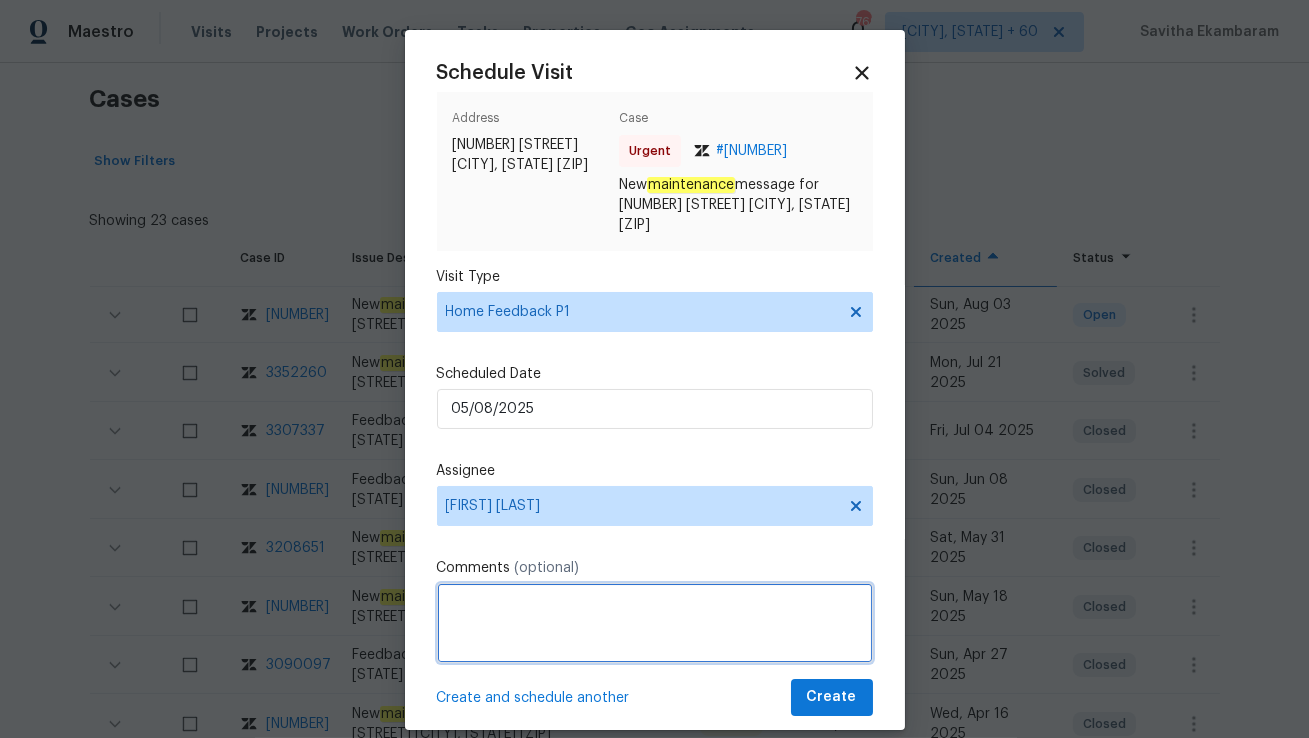 click at bounding box center [655, 623] 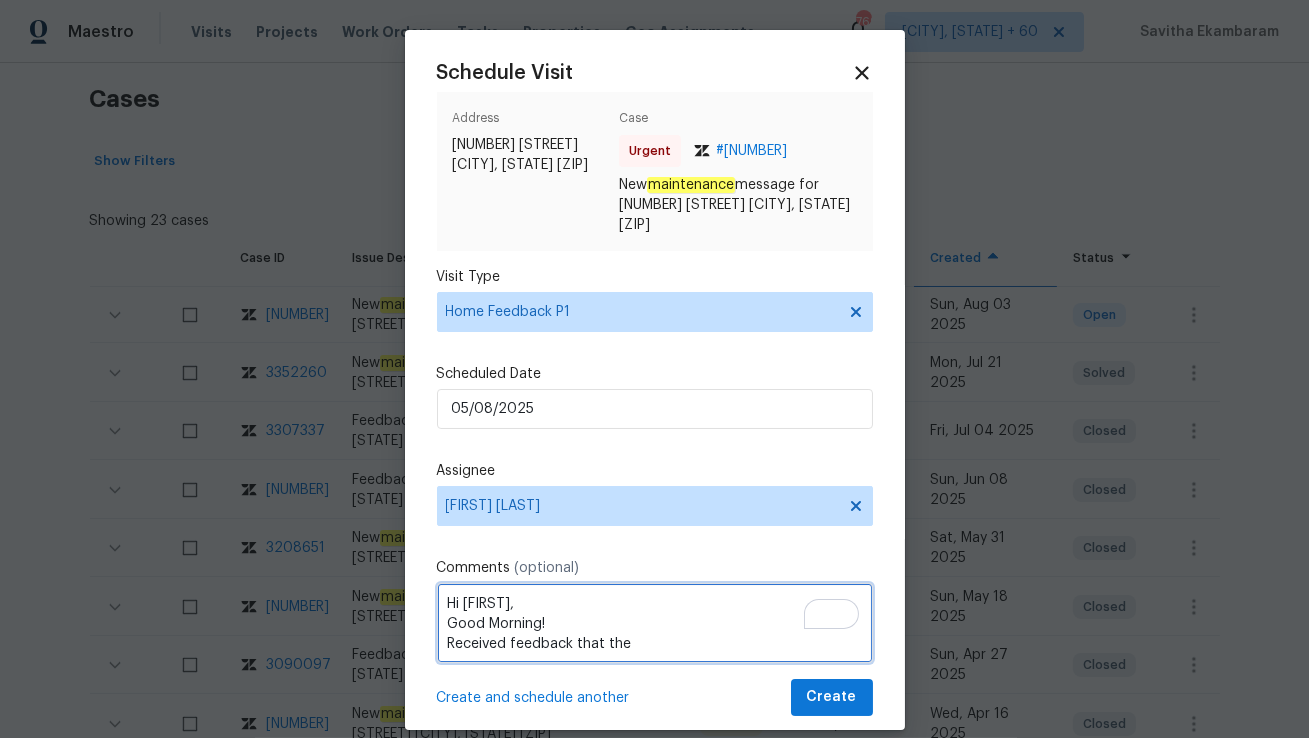 paste on "Electrical key pad reads code but does not unlock completely sounds like it gets stuff the keys did not turn the lock open & one key is broken" 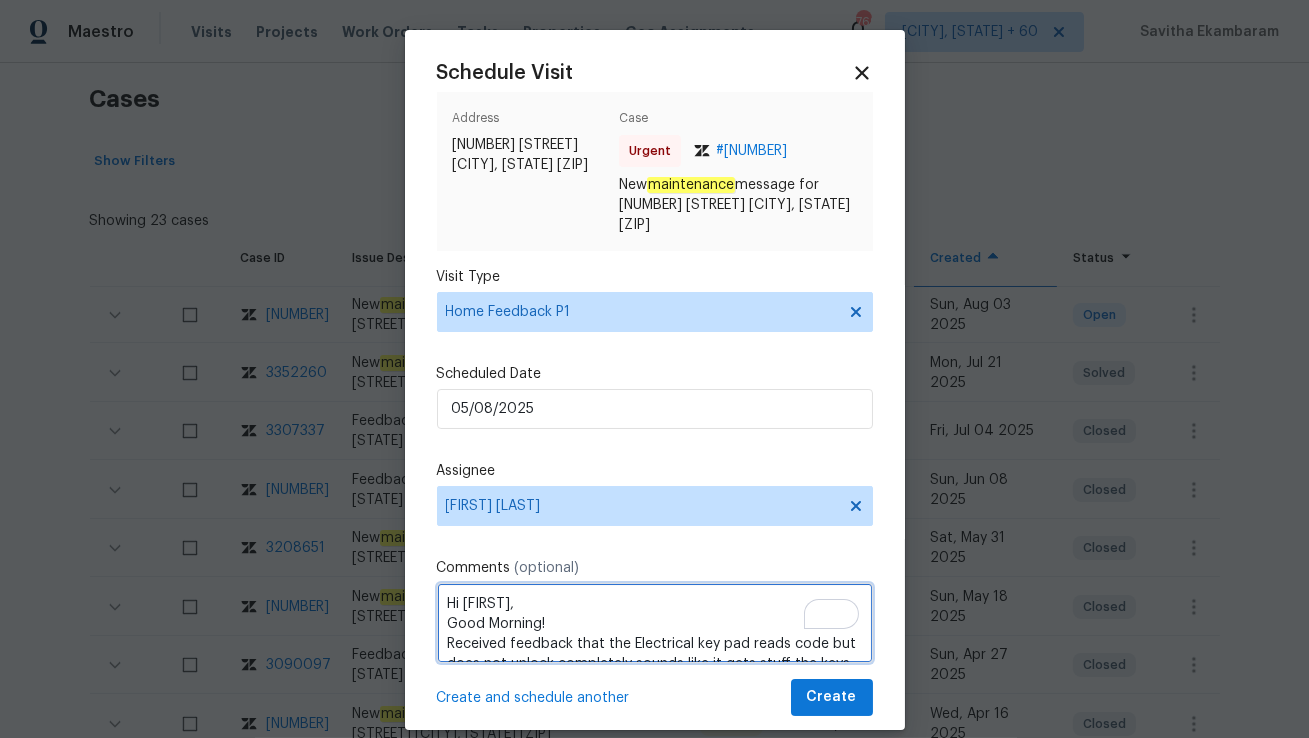 scroll, scrollTop: 29, scrollLeft: 0, axis: vertical 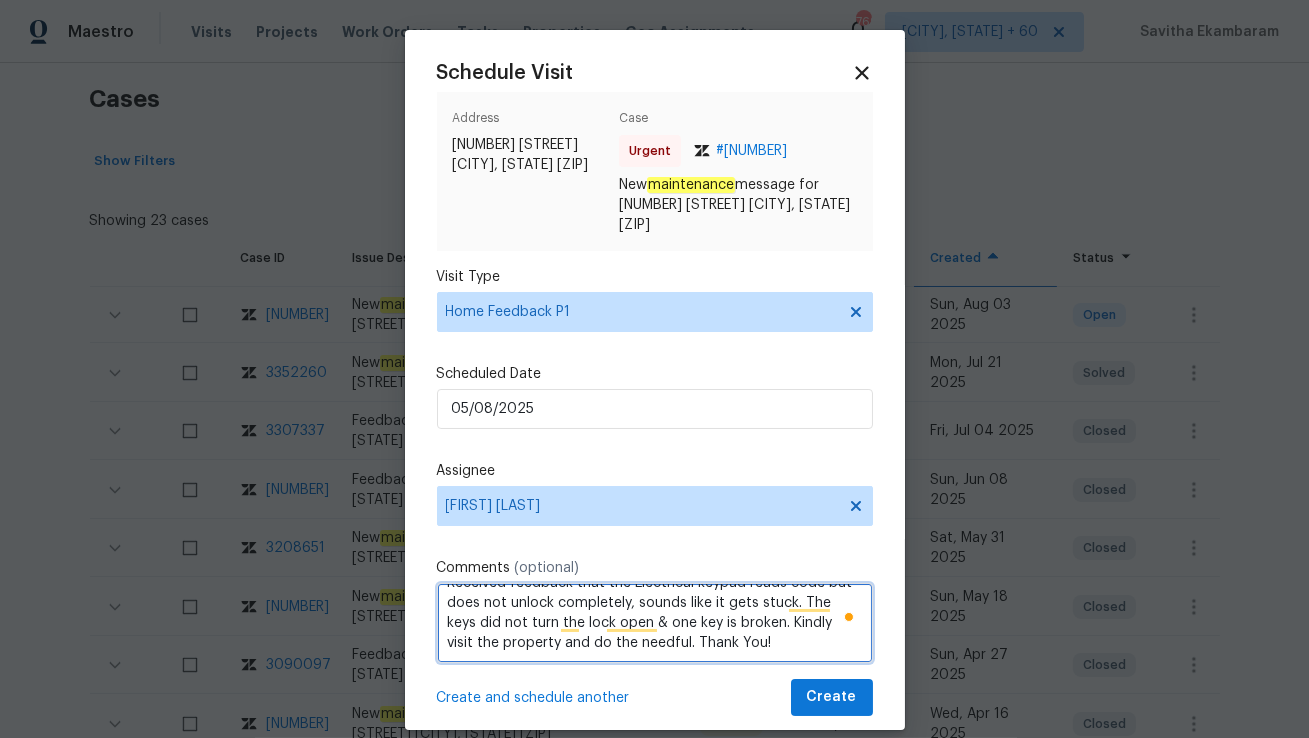 type on "Hi [FIRST],
Good Morning!
Received feedback that the Electrical keypad reads code but does not unlock completely, sounds like it gets stuck. The keys did not turn the lock open & one key is broken. Kindly visit the property and do the needful. Thank You!" 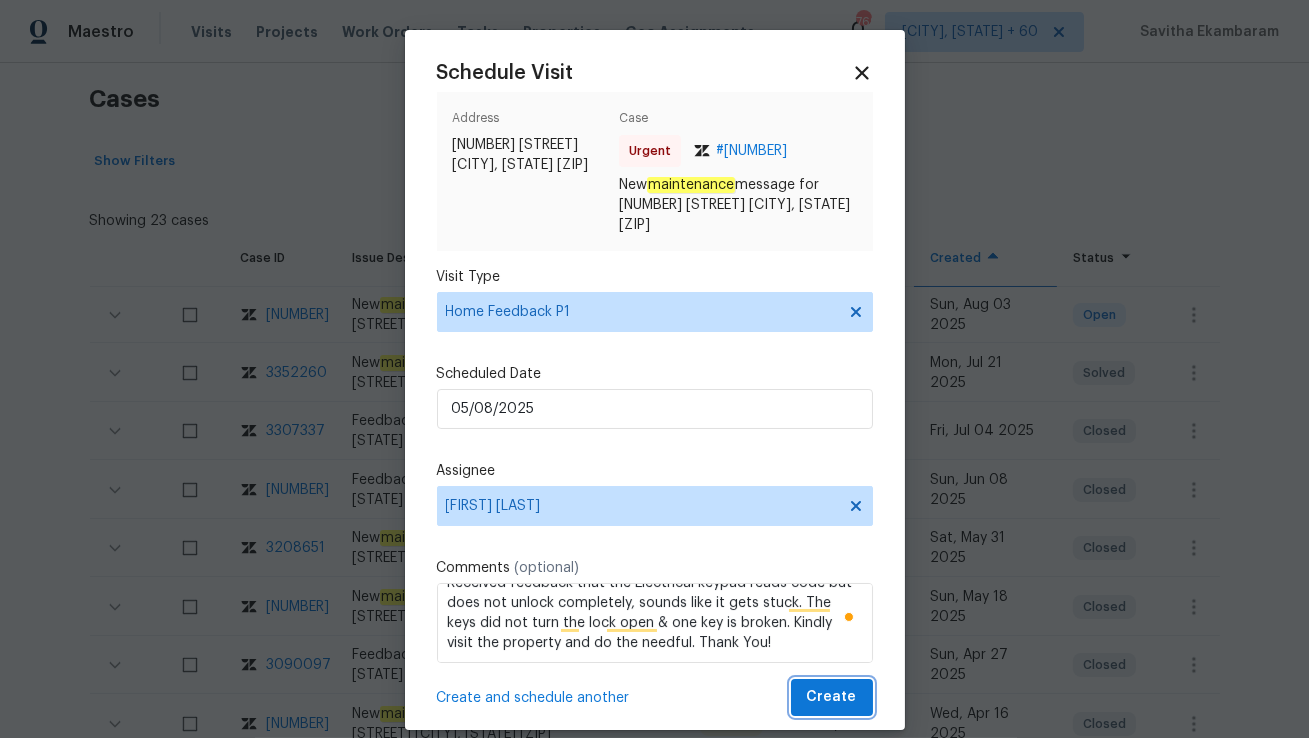 click on "Create" at bounding box center [832, 697] 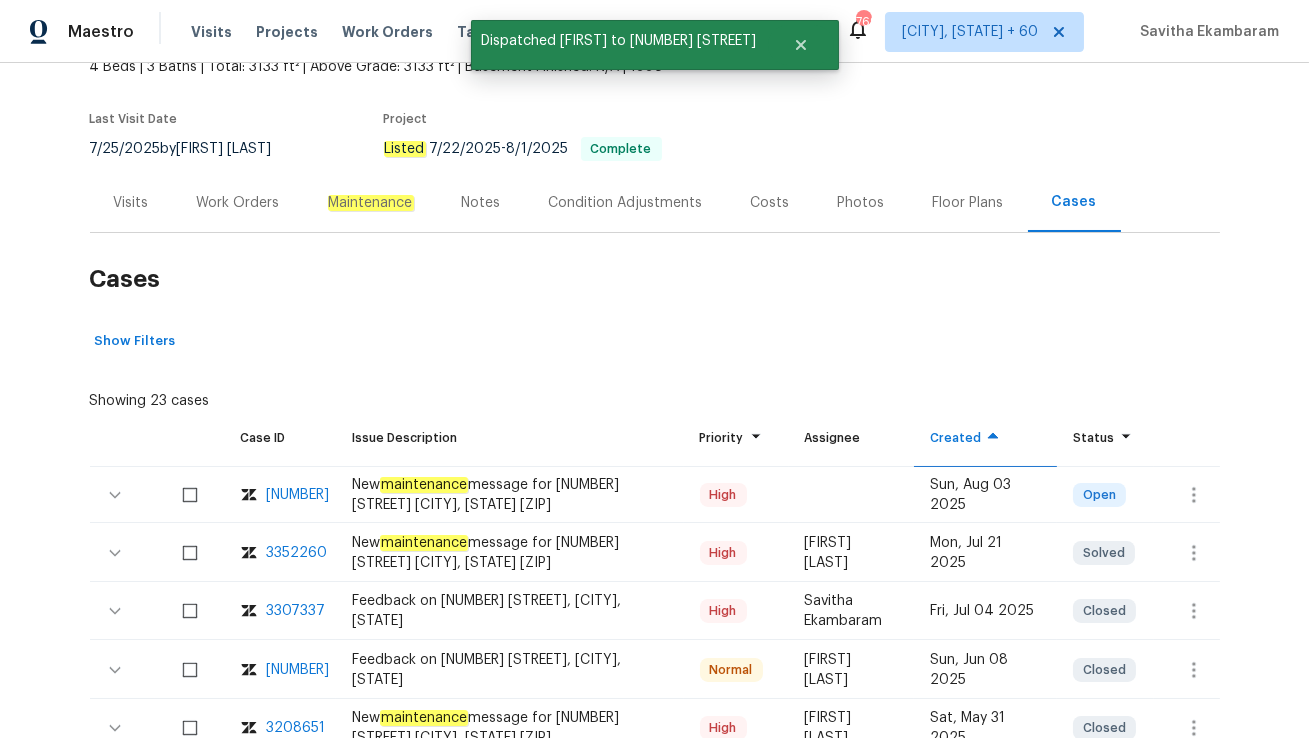 click on "Visits" at bounding box center (131, 203) 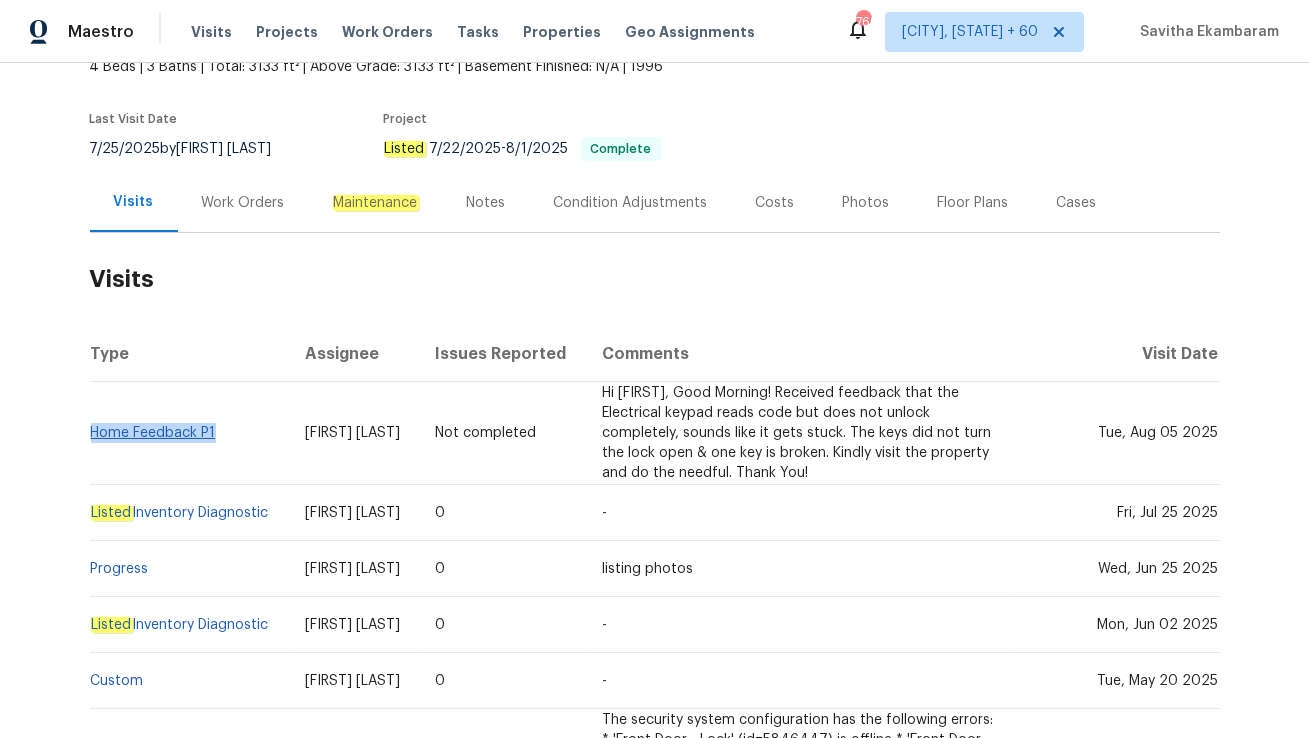 drag, startPoint x: 221, startPoint y: 434, endPoint x: 91, endPoint y: 430, distance: 130.06152 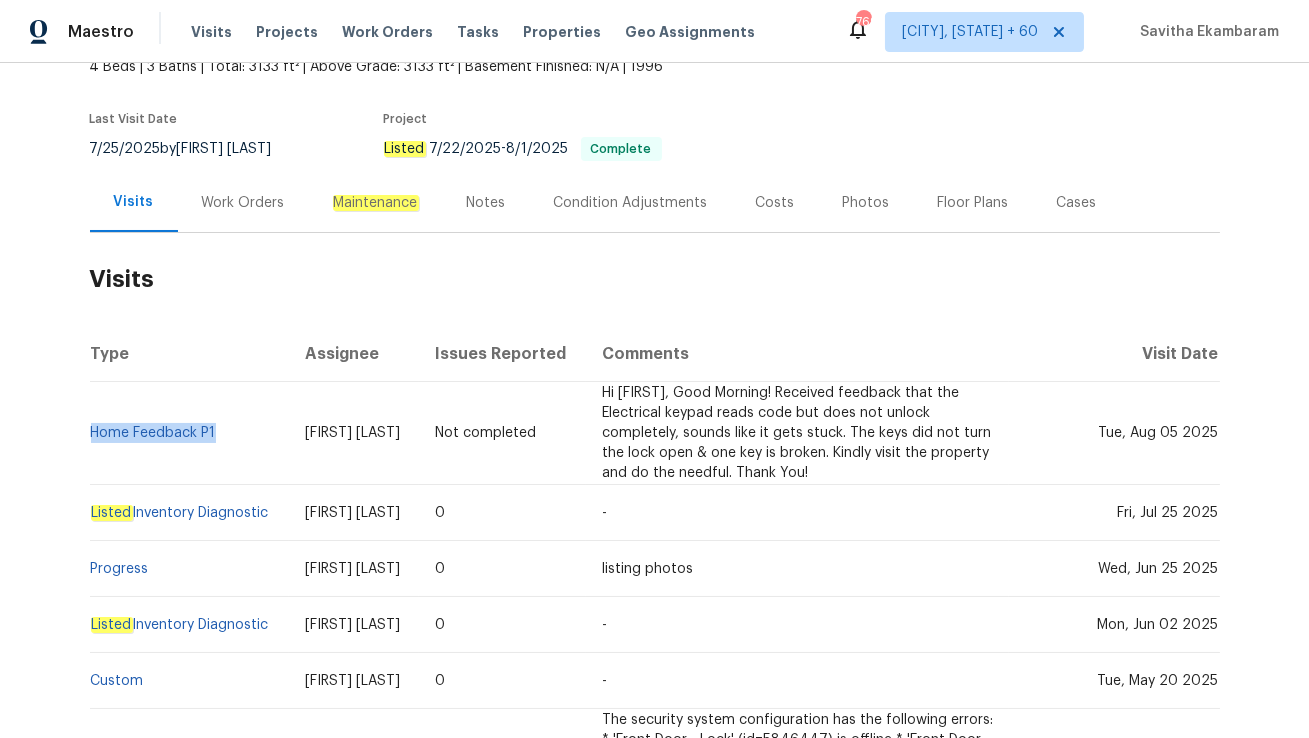 copy on "Home Feedback P1" 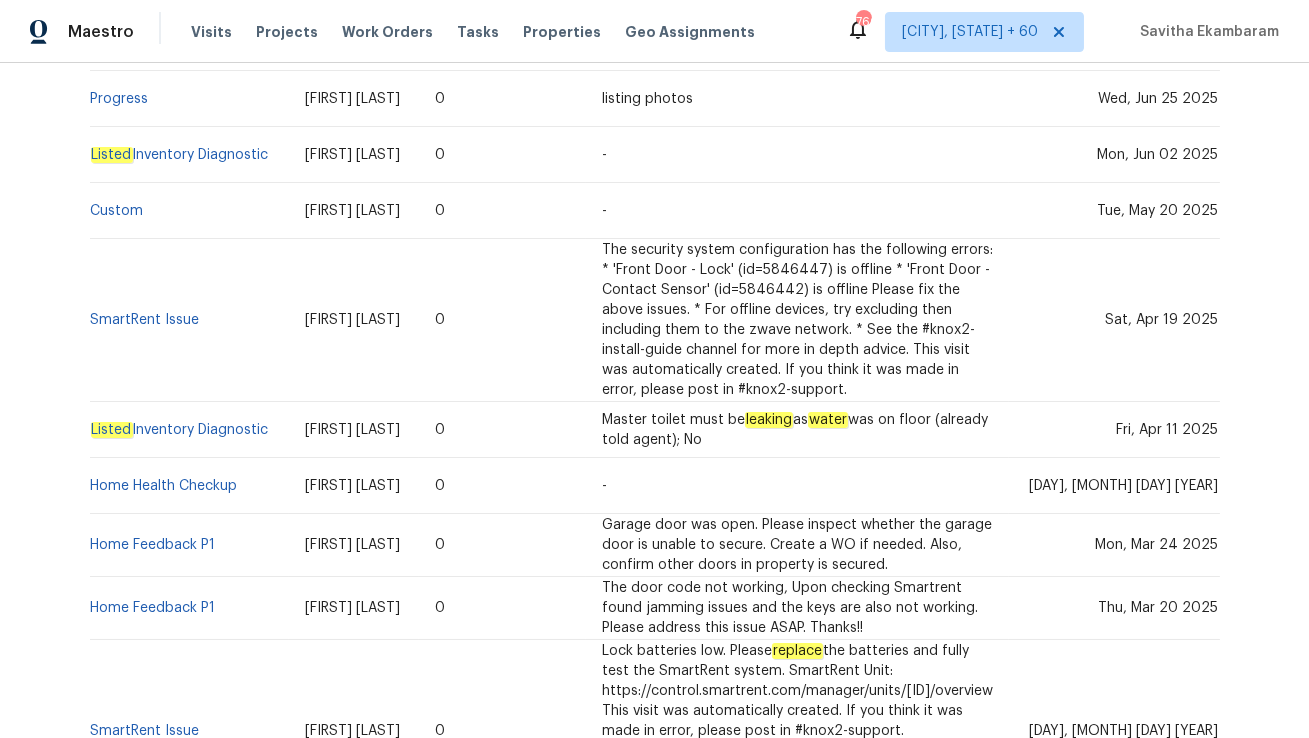 scroll, scrollTop: 601, scrollLeft: 0, axis: vertical 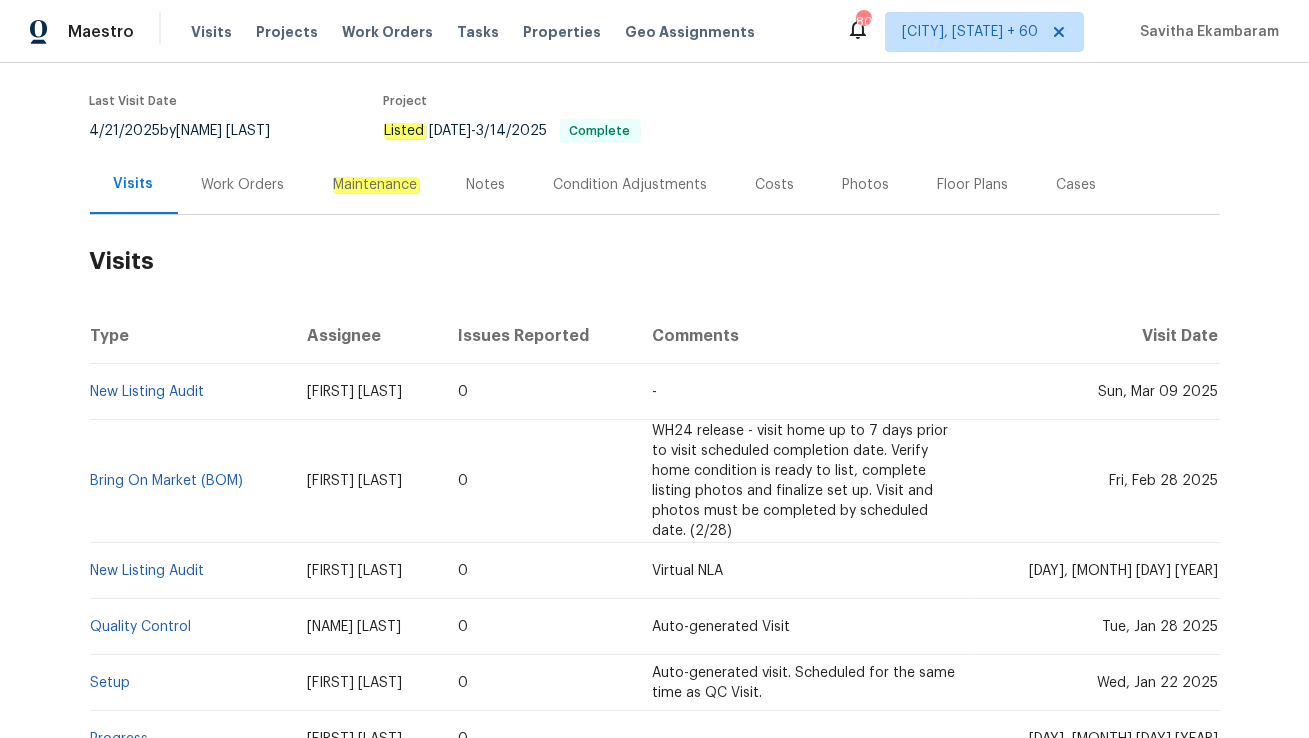 click on "Work Orders" at bounding box center (243, 185) 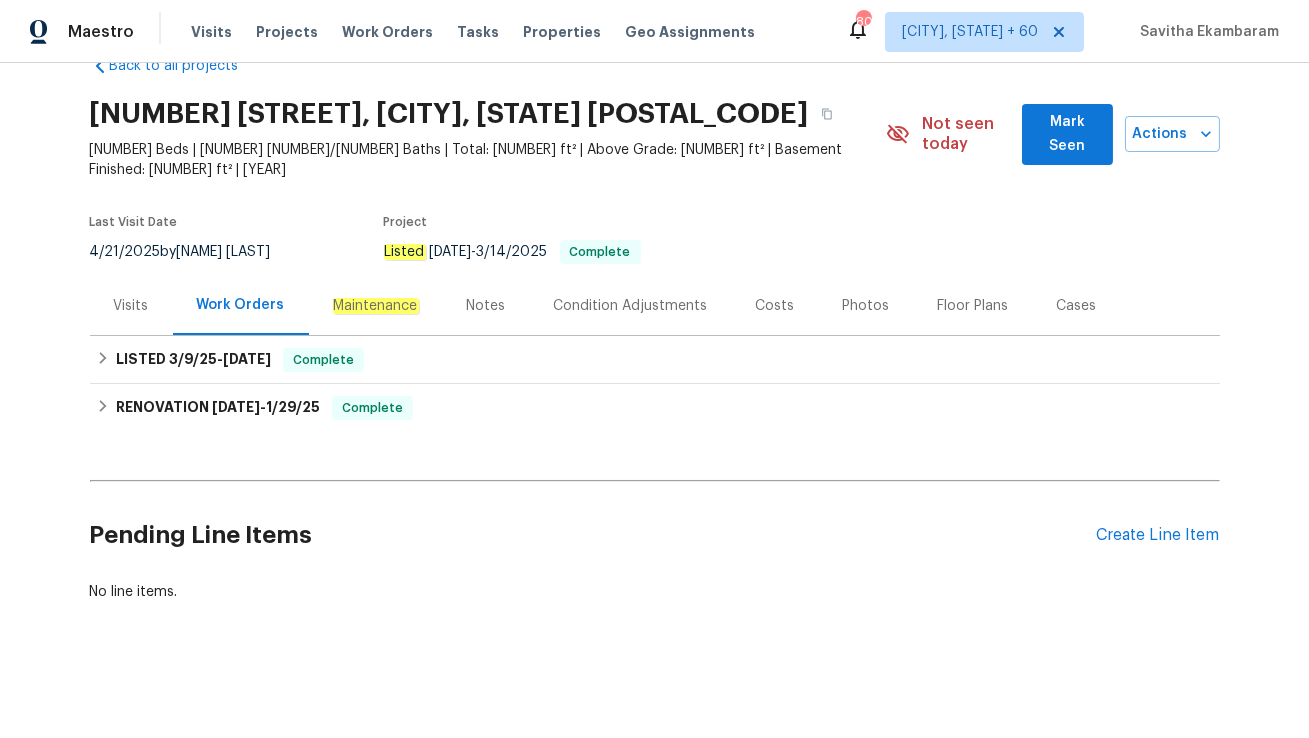 scroll, scrollTop: 25, scrollLeft: 0, axis: vertical 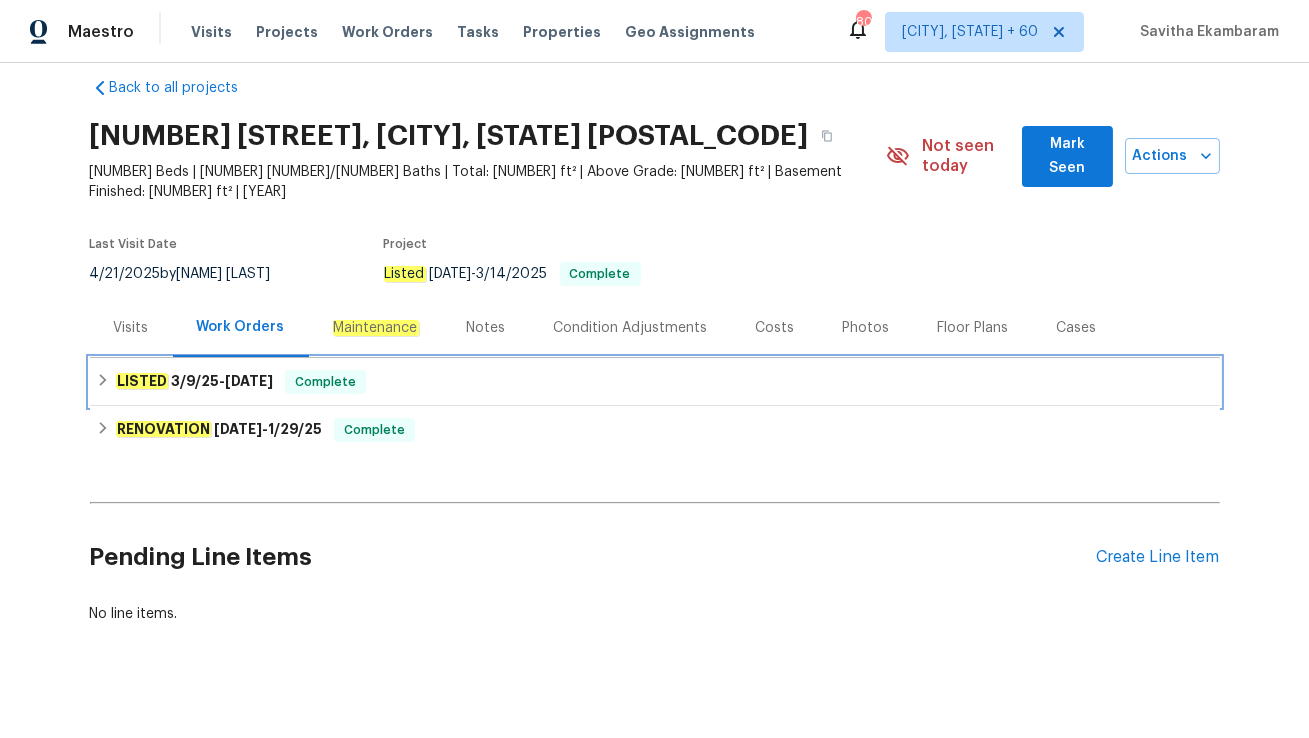 click on "LISTED   3/9/25  -  3/14/25 Complete" at bounding box center (655, 382) 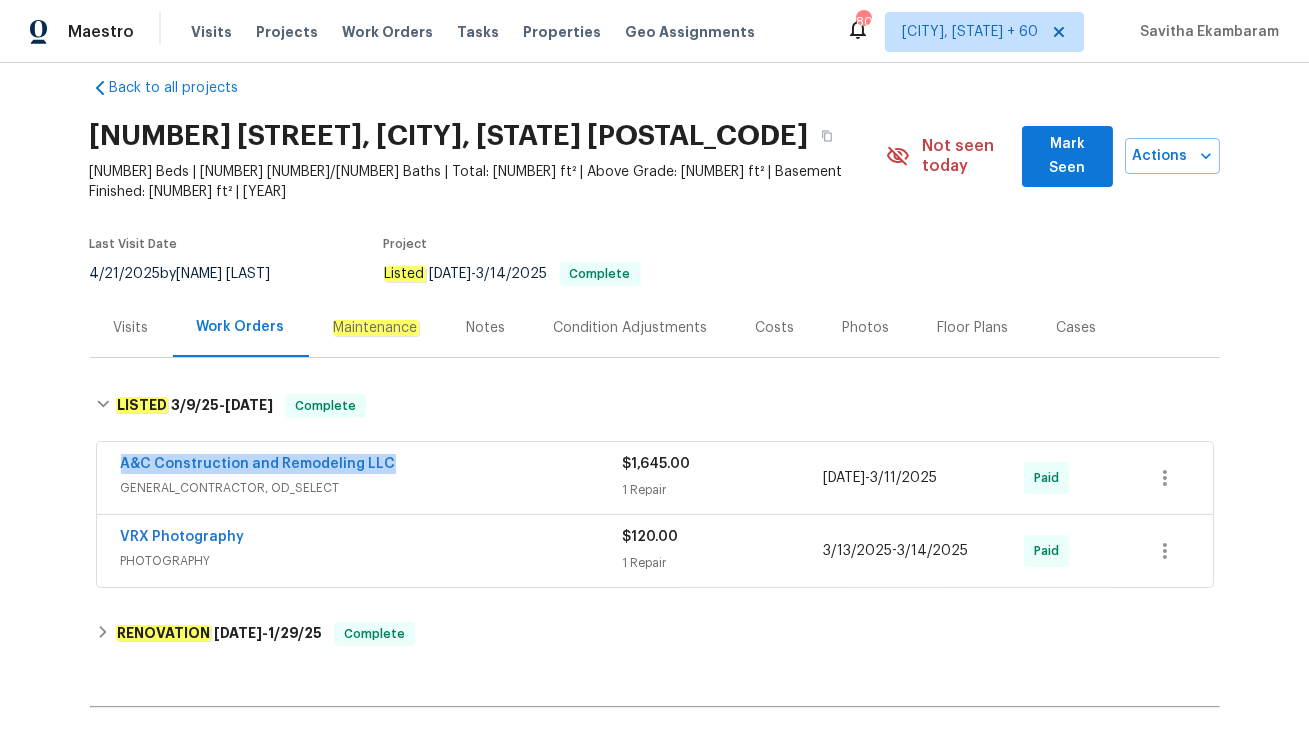drag, startPoint x: 114, startPoint y: 441, endPoint x: 446, endPoint y: 439, distance: 332.006 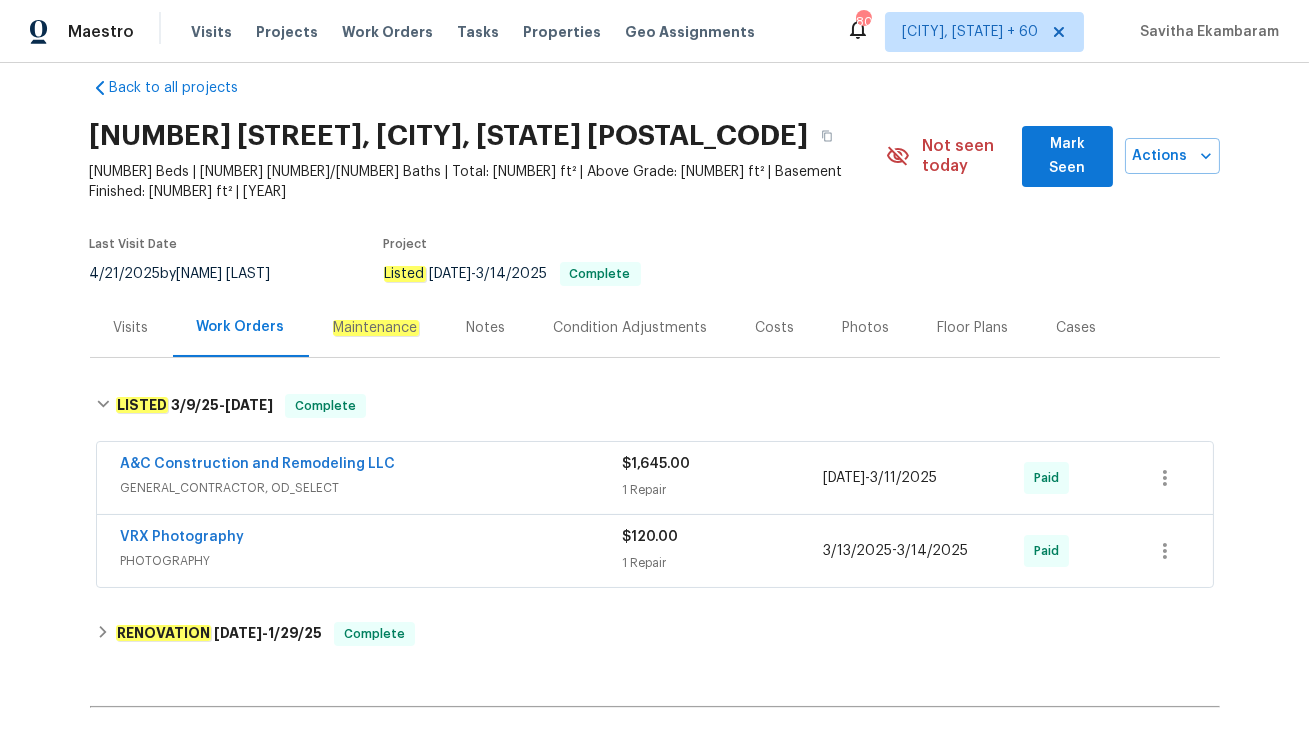 click on "Visits" at bounding box center (131, 327) 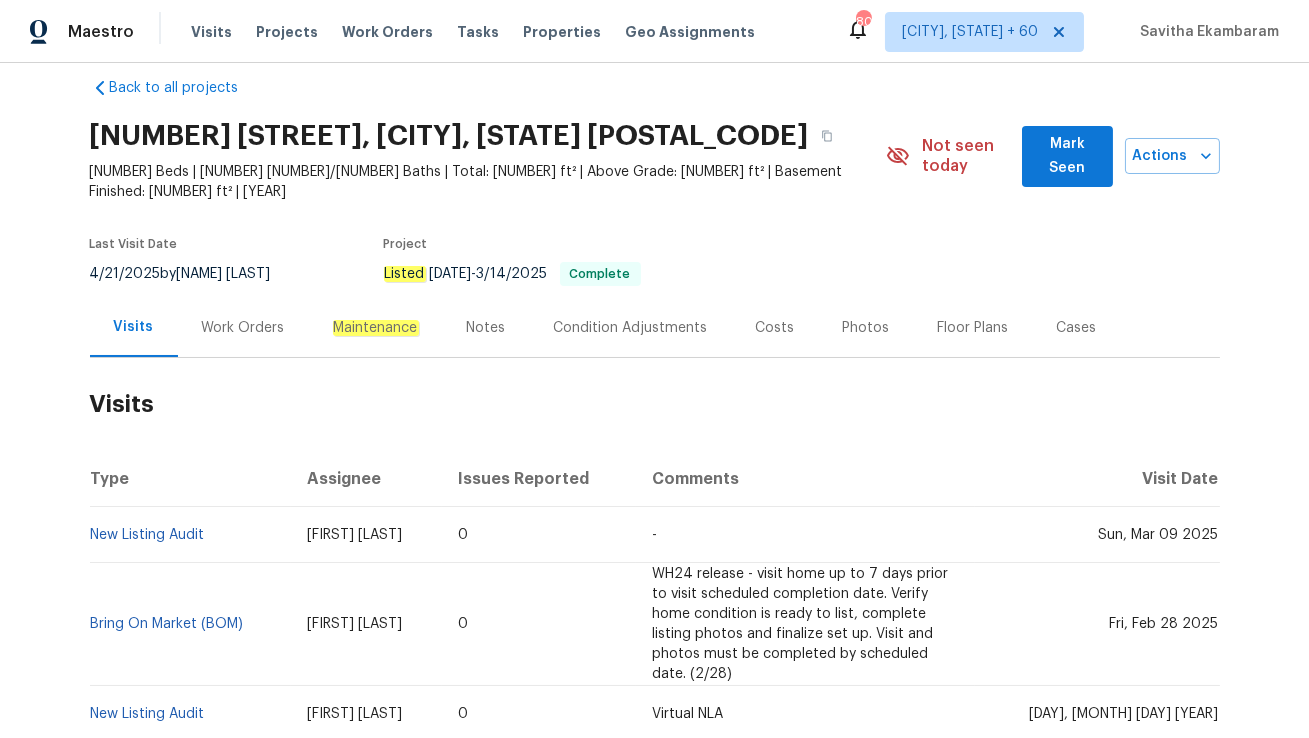 click on "Work Orders" at bounding box center [243, 328] 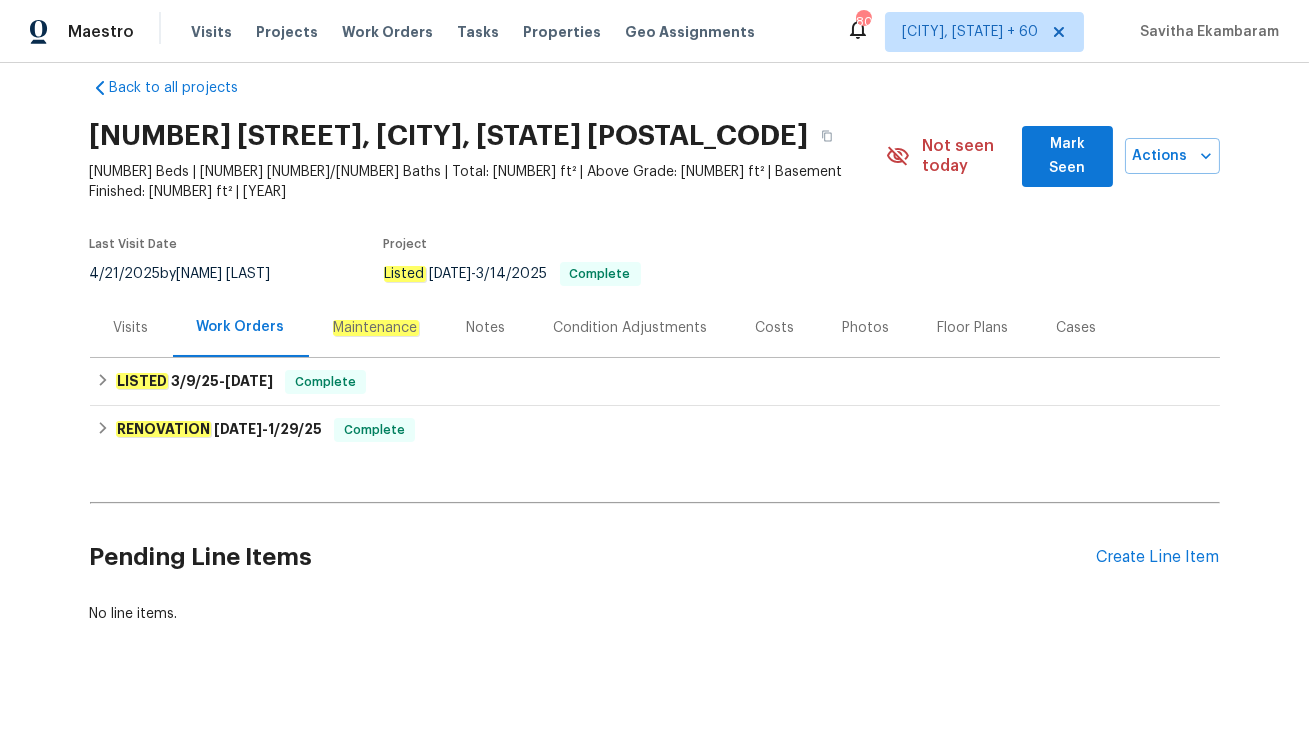 click on "Cases" at bounding box center (1077, 328) 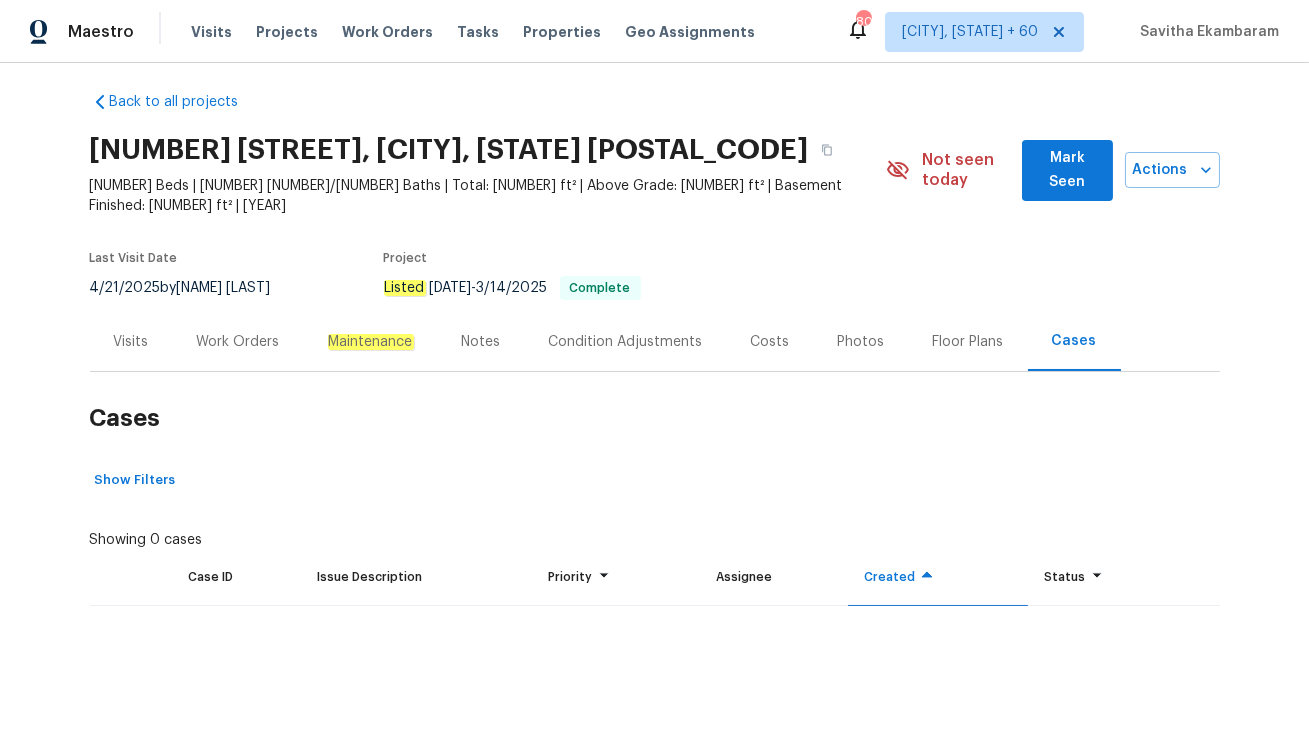 scroll, scrollTop: 25, scrollLeft: 0, axis: vertical 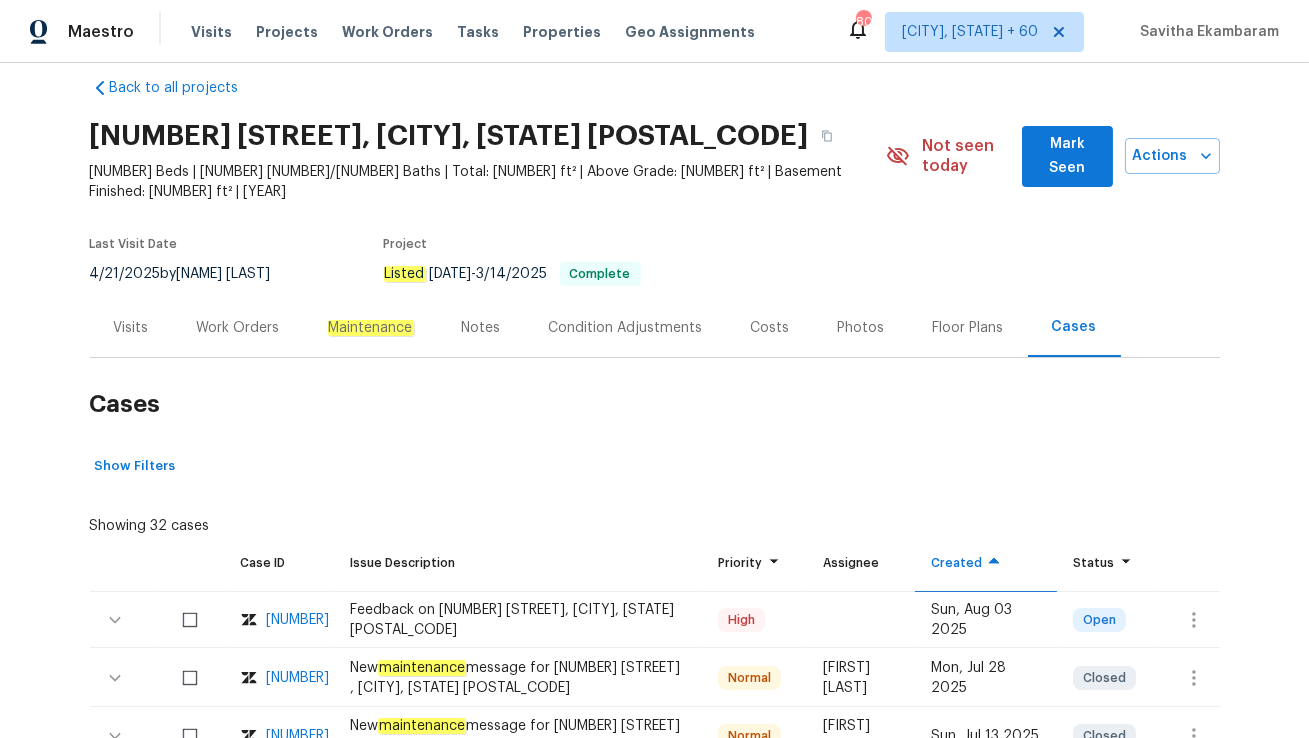 click on "Visits" at bounding box center (131, 327) 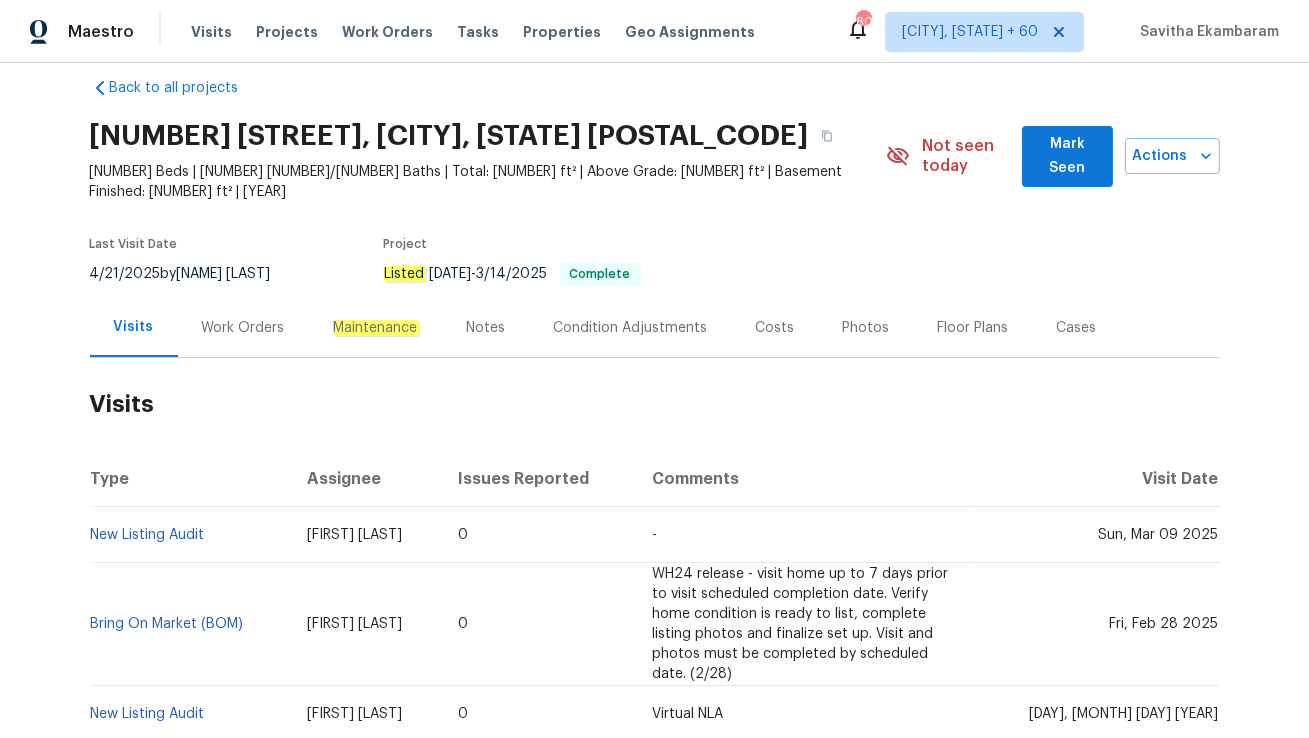 click on "Cases" at bounding box center (1077, 328) 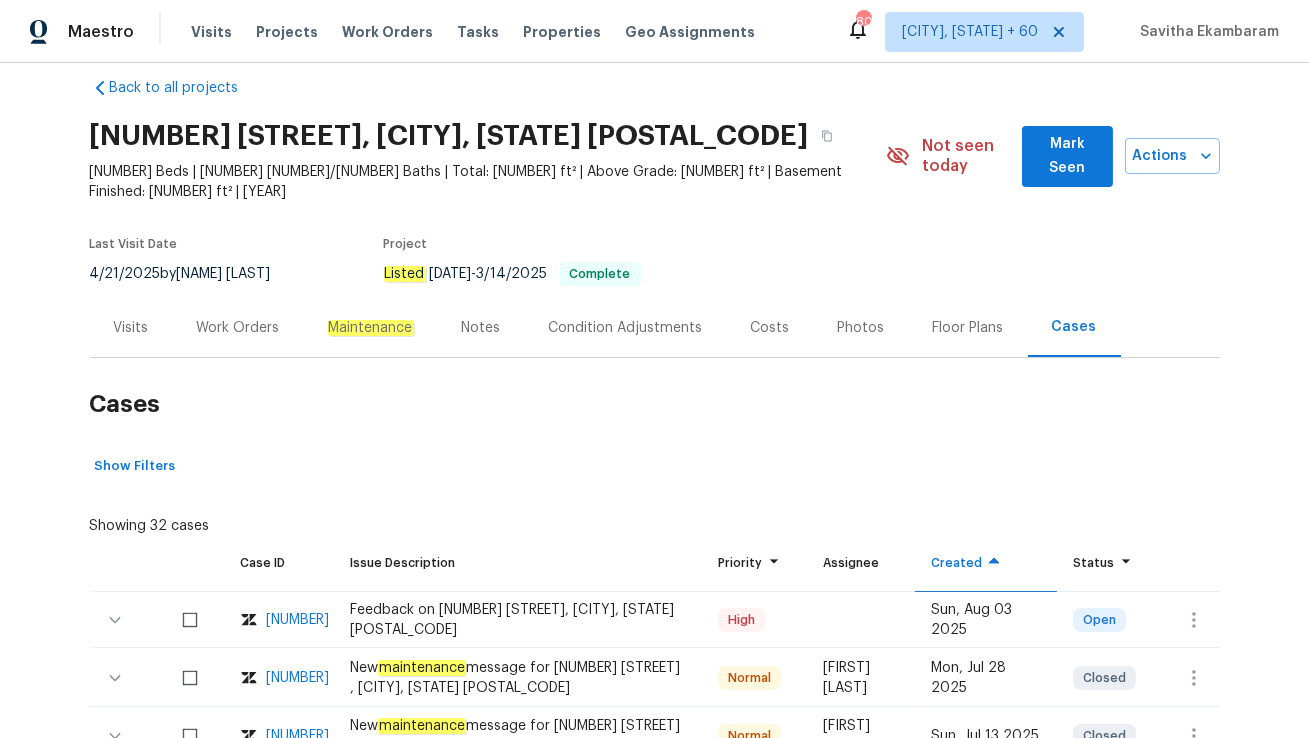 click on "Visits" at bounding box center (131, 328) 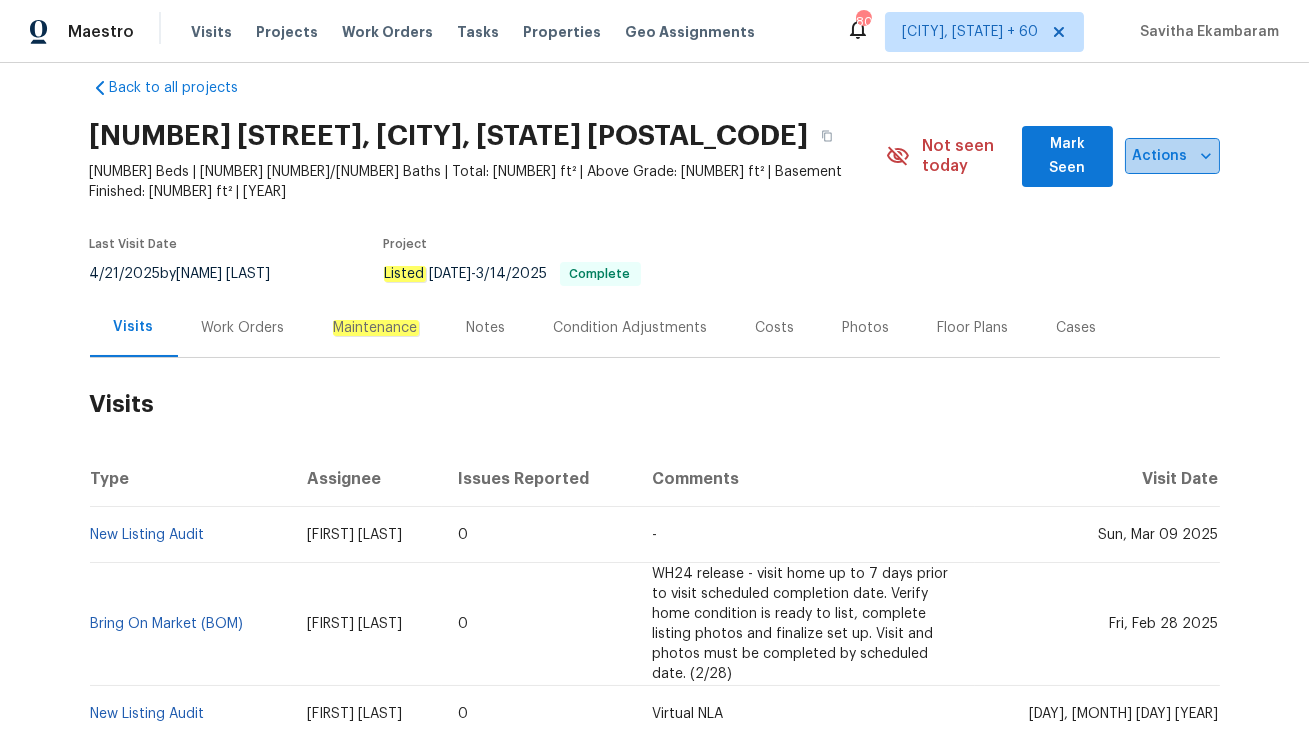click on "Actions" at bounding box center (1172, 156) 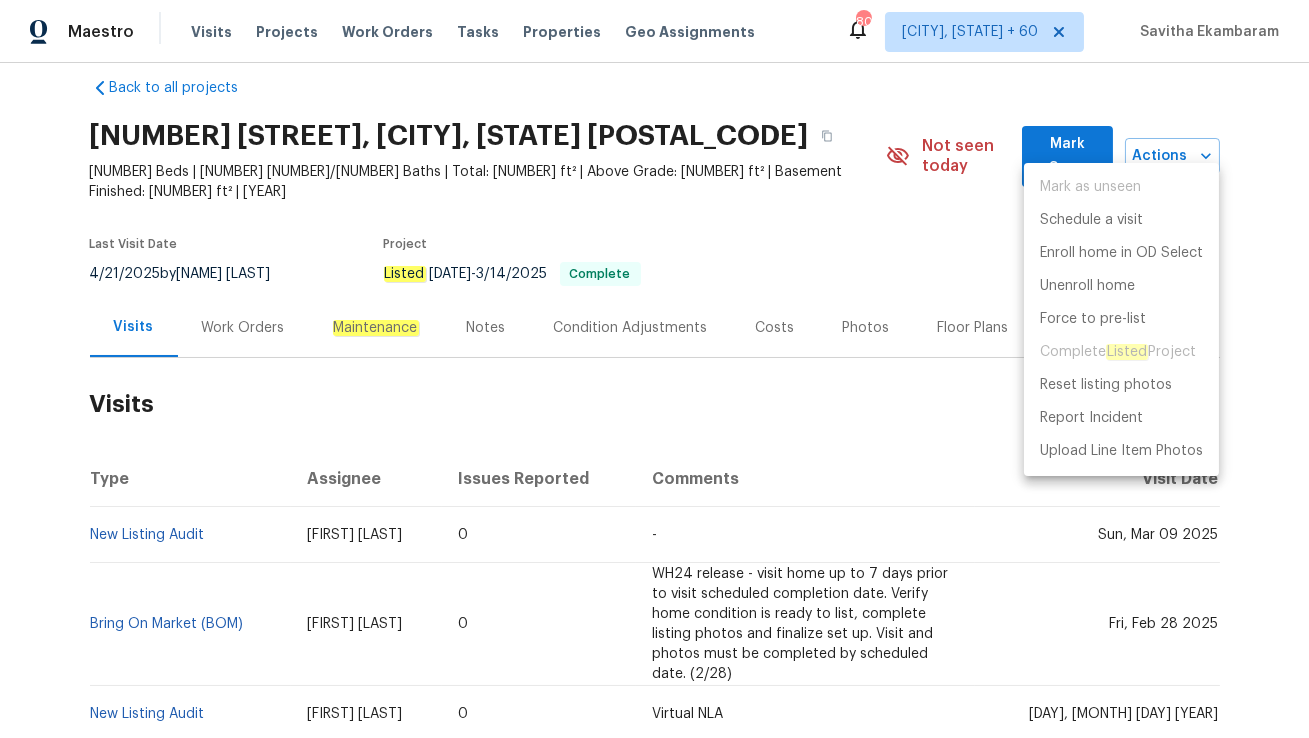 click at bounding box center (654, 369) 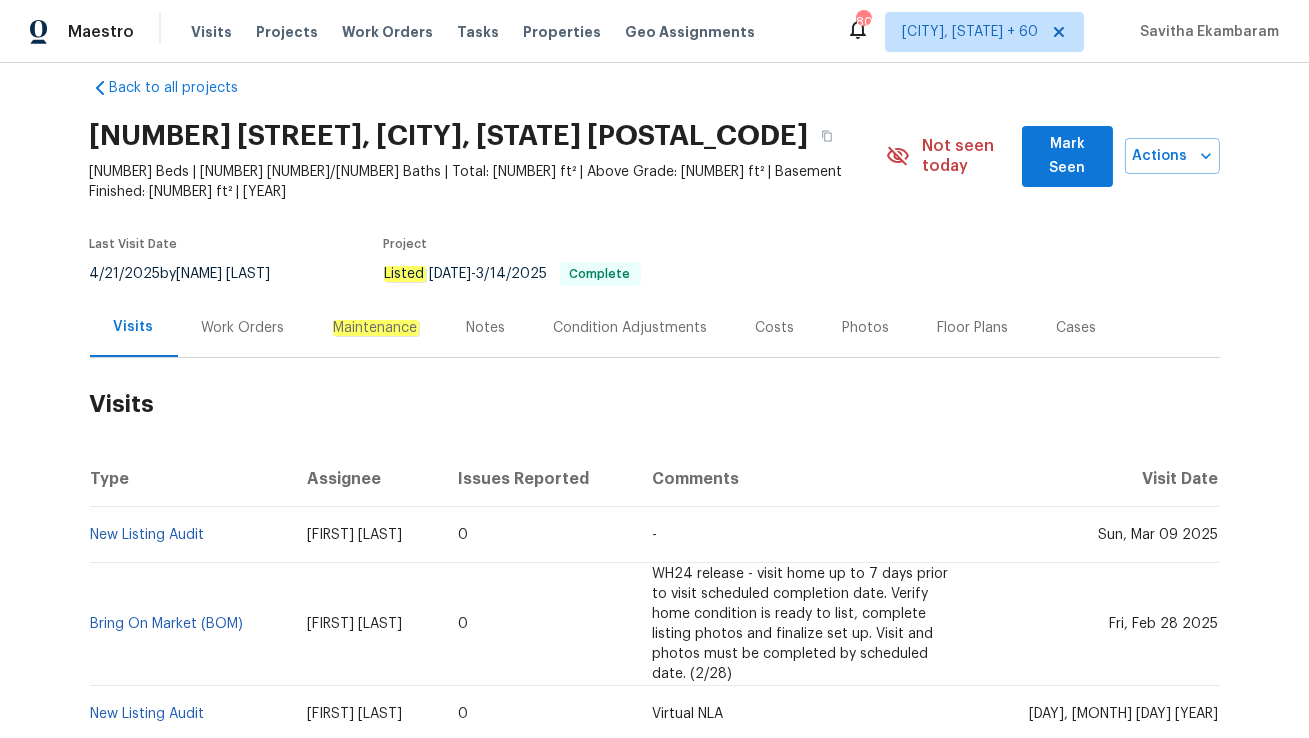 click on "Cases" at bounding box center (1077, 327) 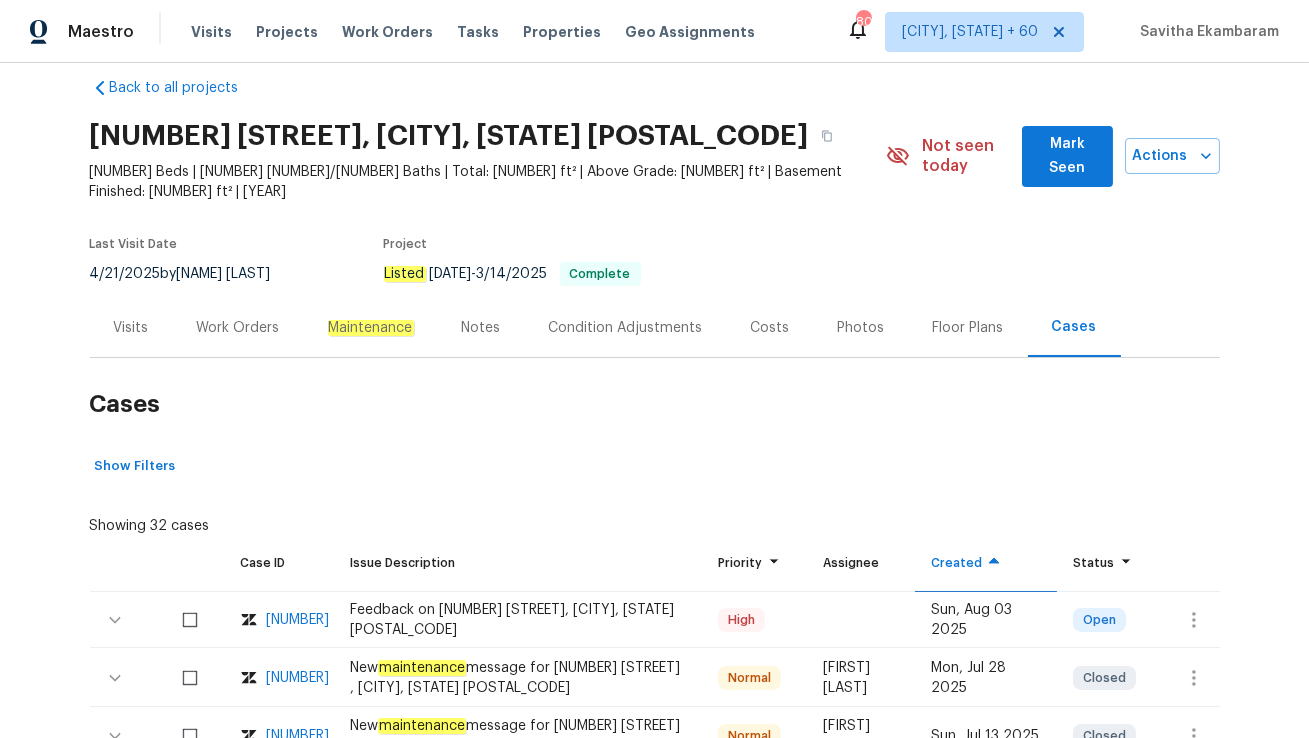 click on "3386412" at bounding box center (298, 620) 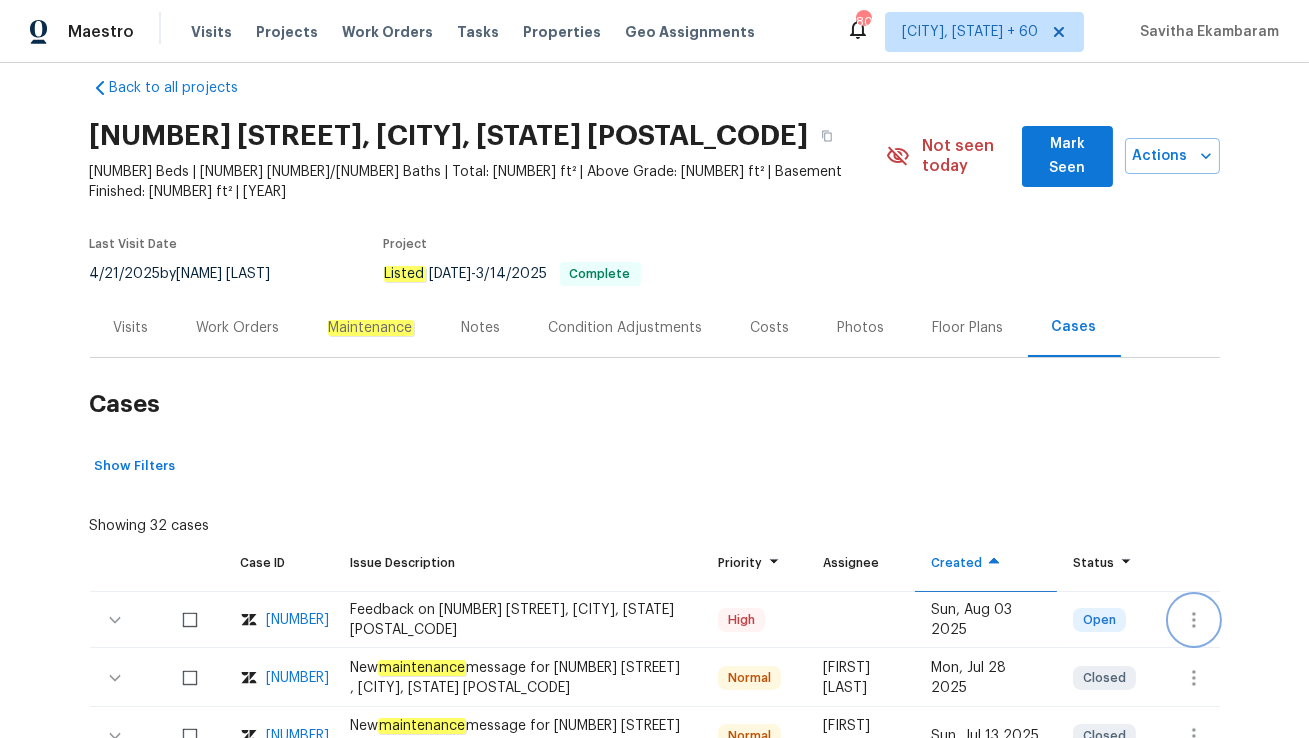 click 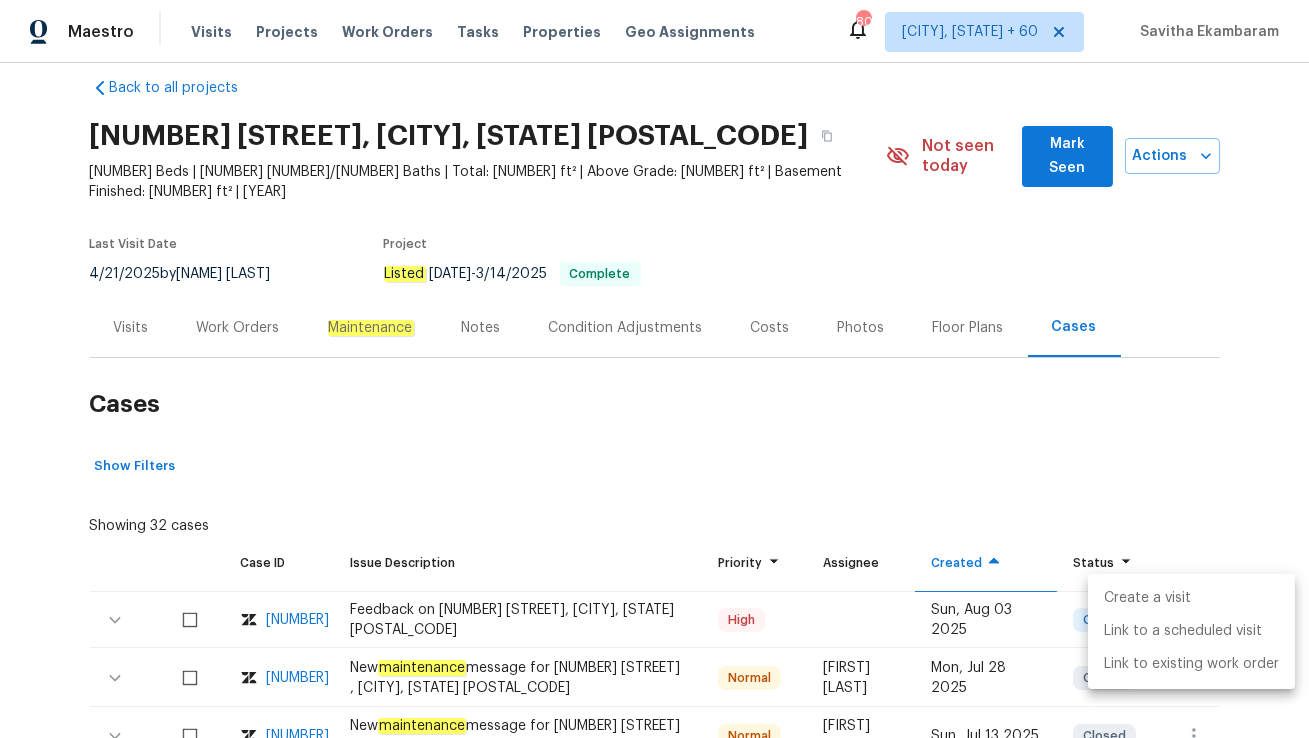click on "Create a visit" at bounding box center (1191, 598) 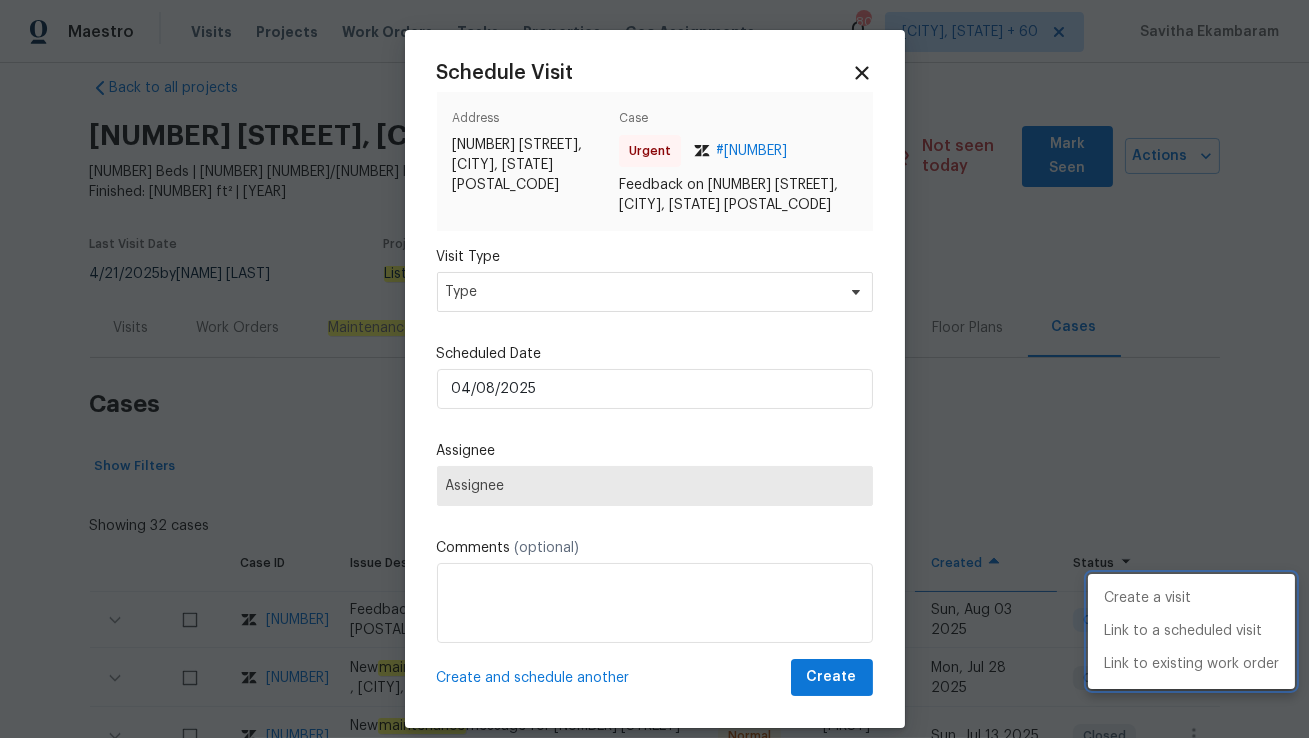 click at bounding box center [654, 369] 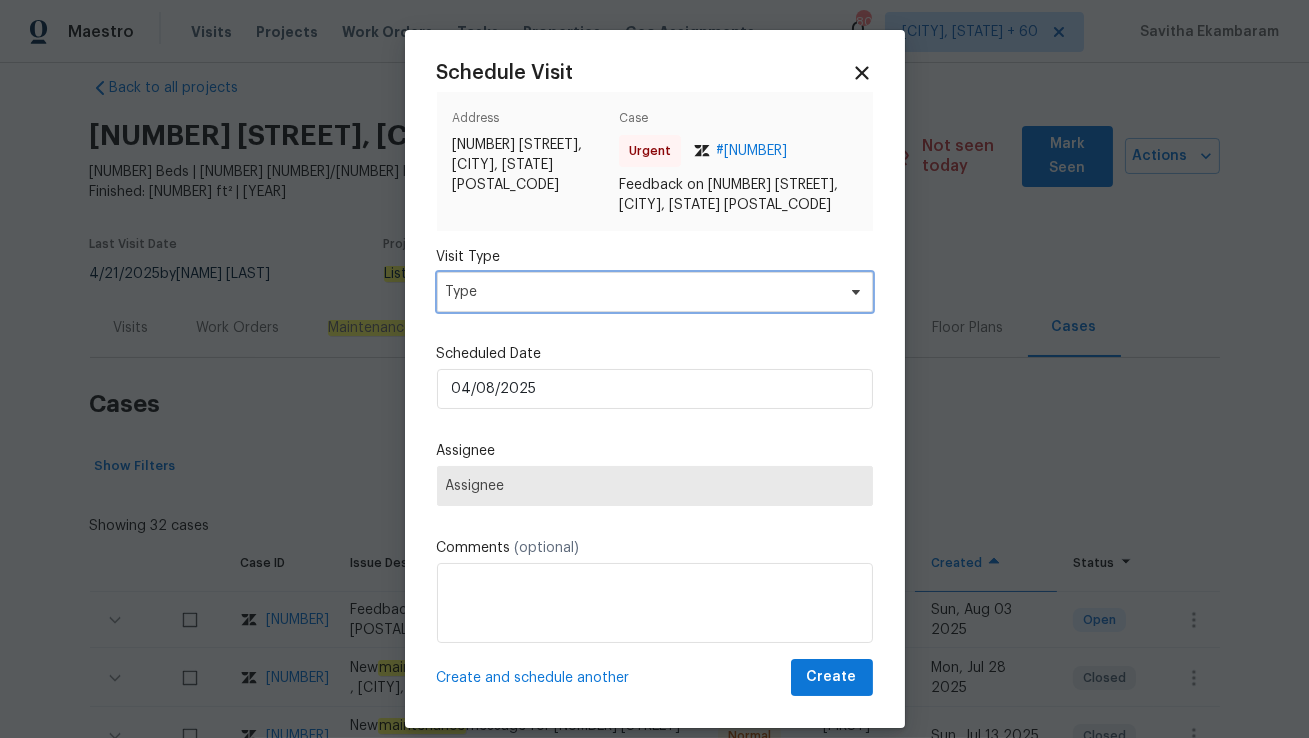 click on "Type" at bounding box center (640, 292) 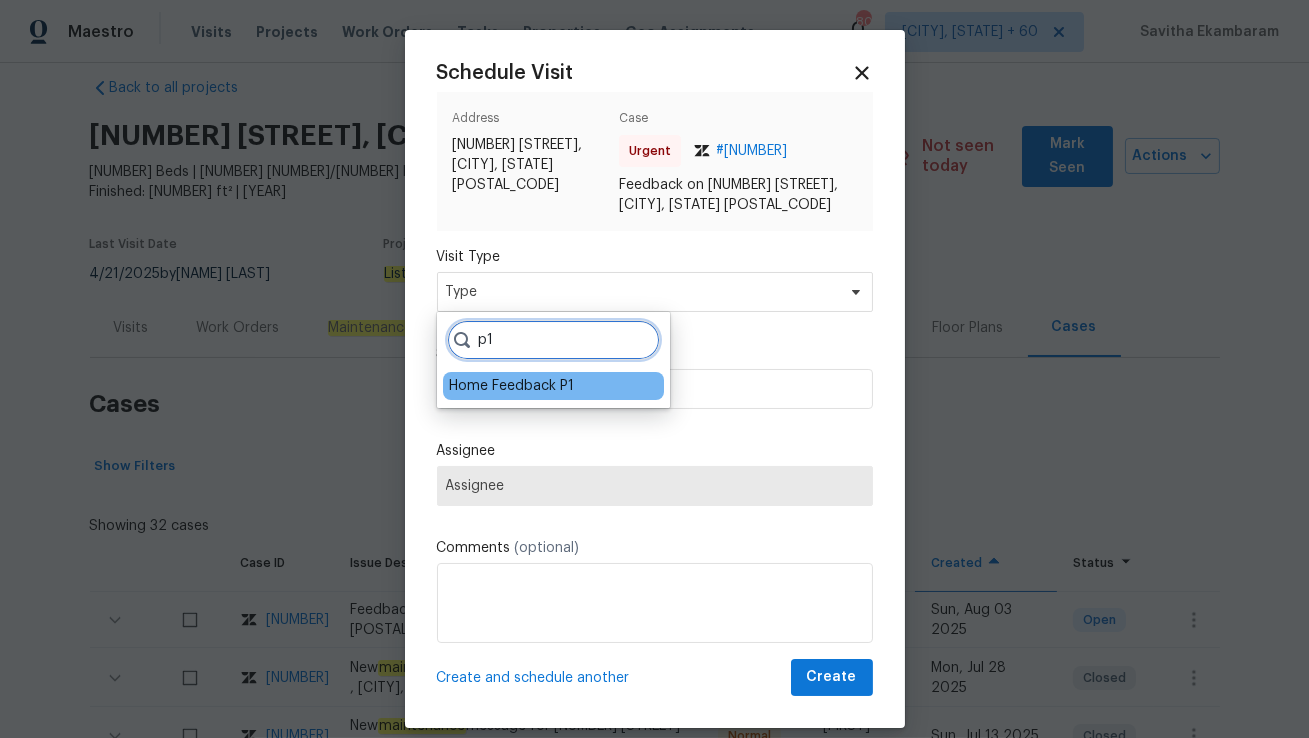 type on "p1" 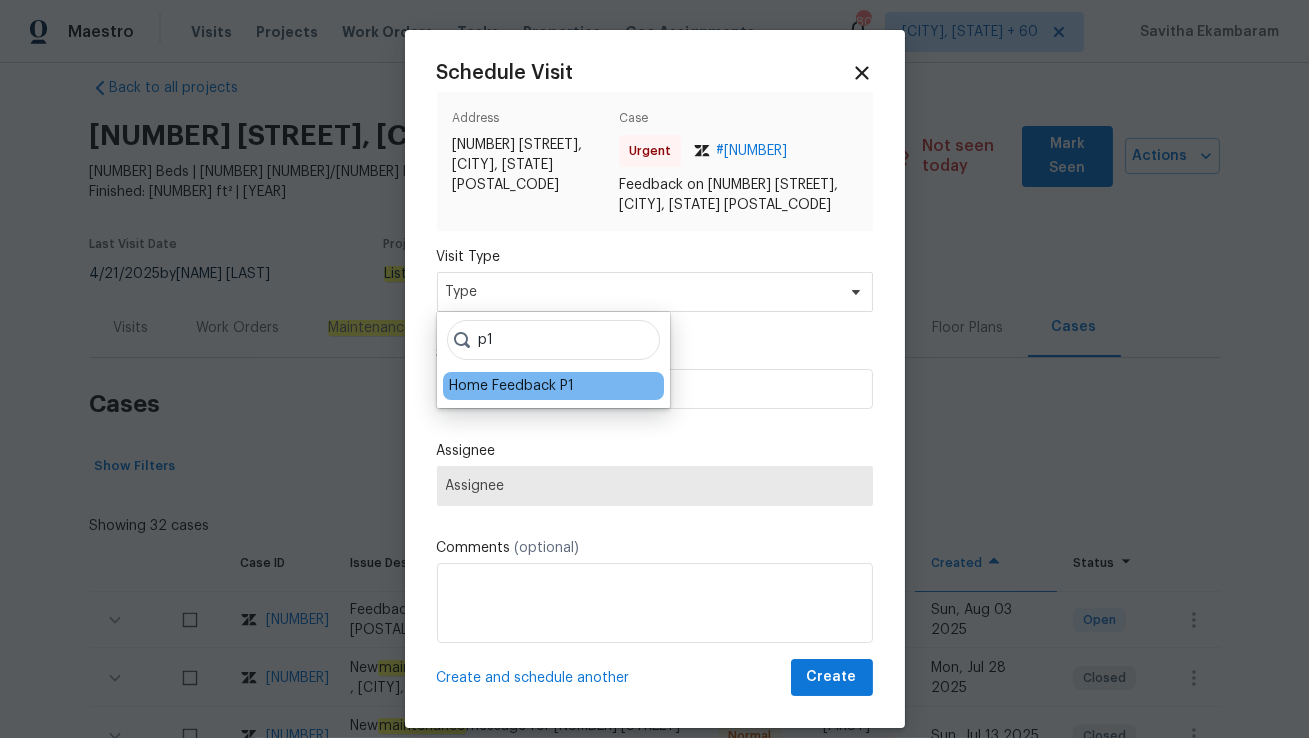 click on "Home Feedback P1" at bounding box center [511, 386] 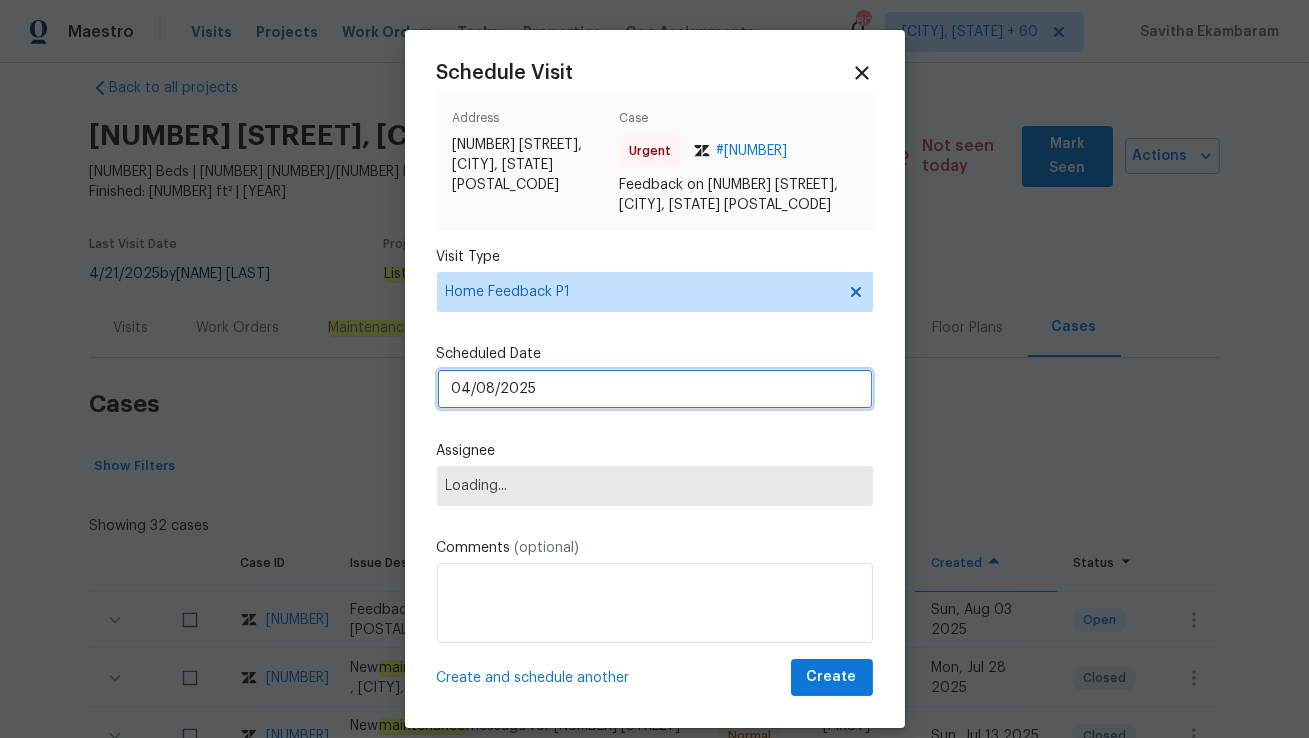 click on "04/08/2025" at bounding box center [655, 389] 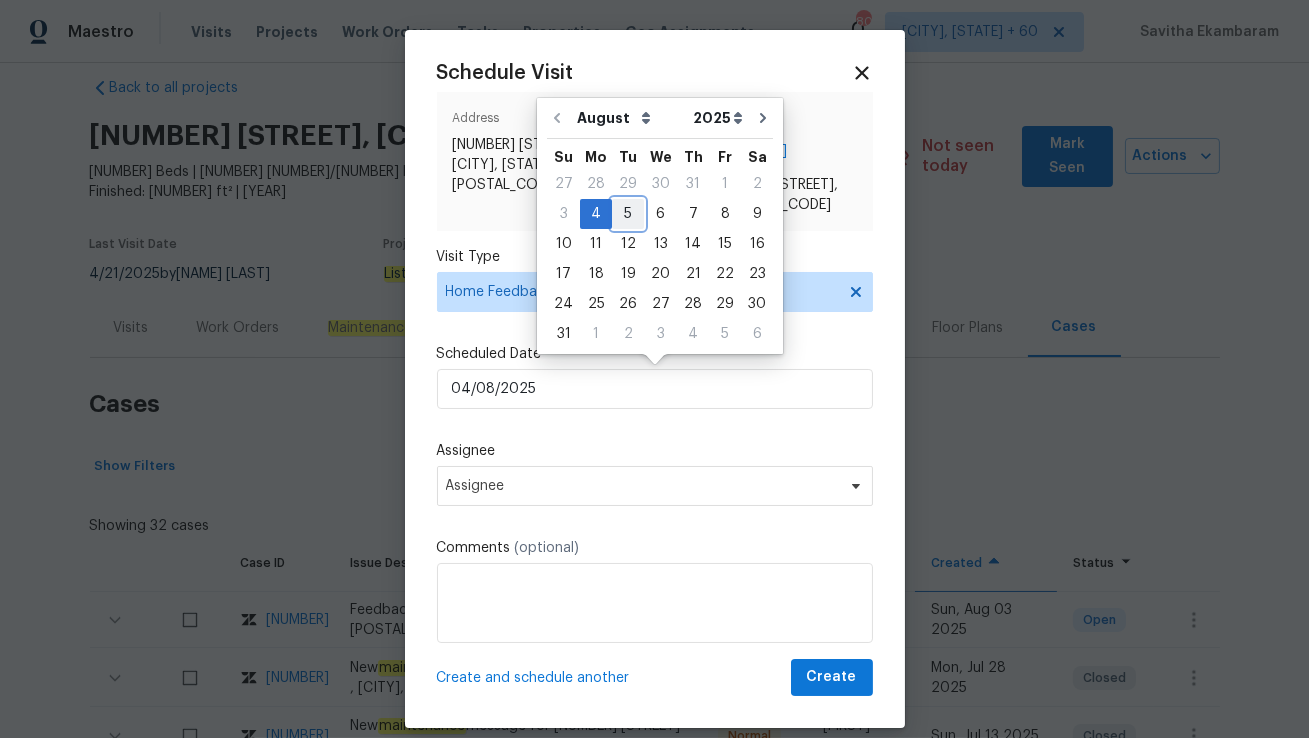 click on "5" at bounding box center [628, 214] 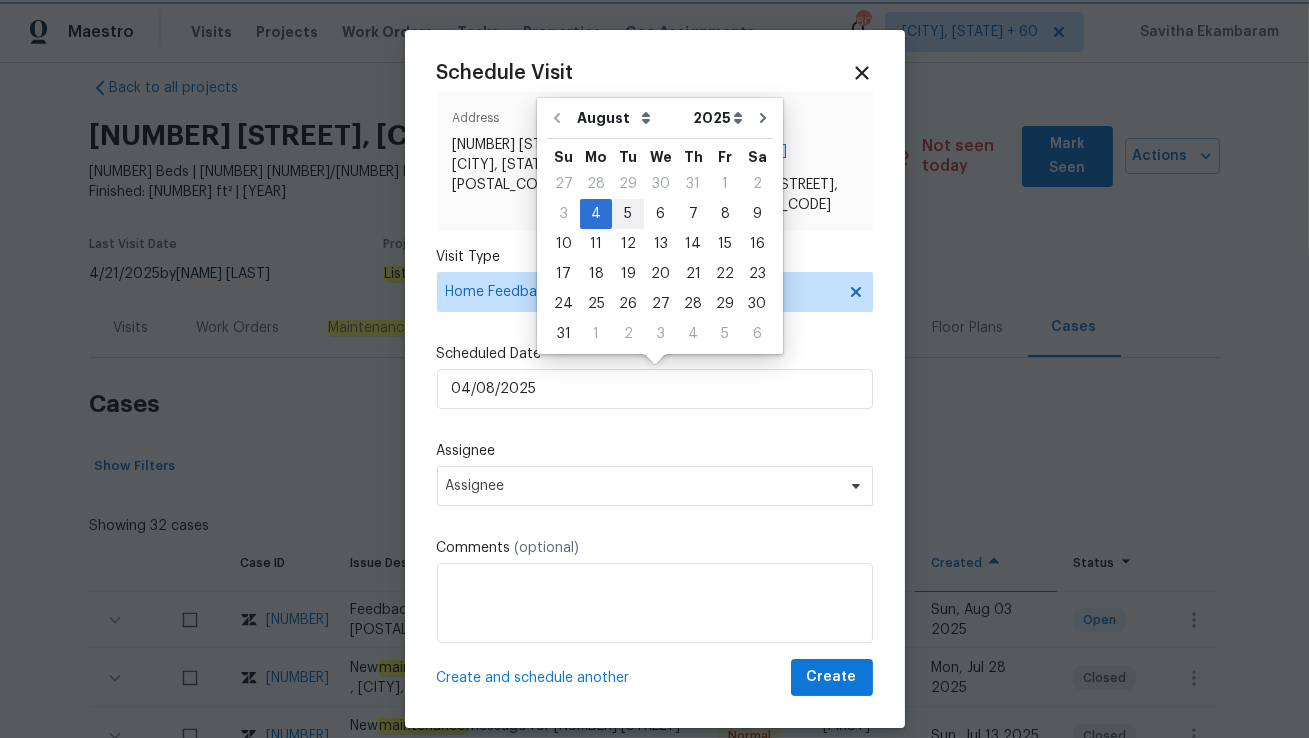 type on "05/08/2025" 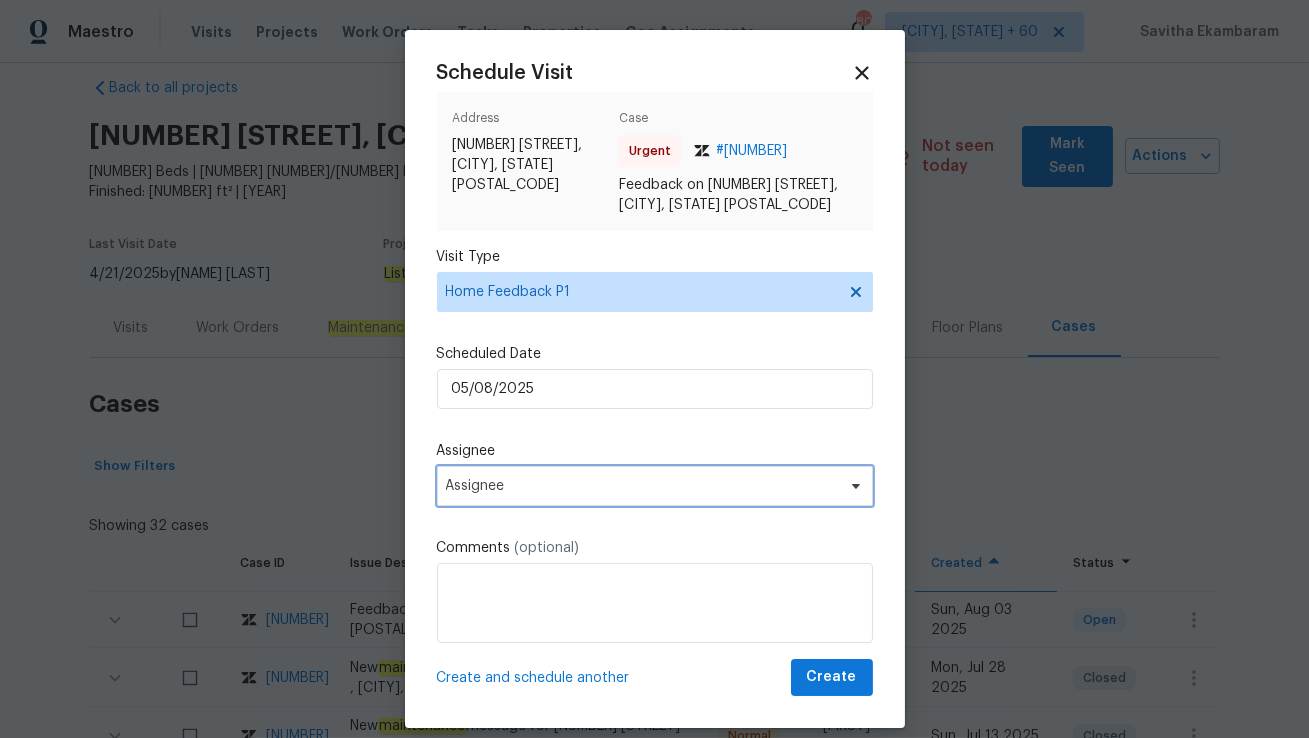 click on "Assignee" at bounding box center (642, 486) 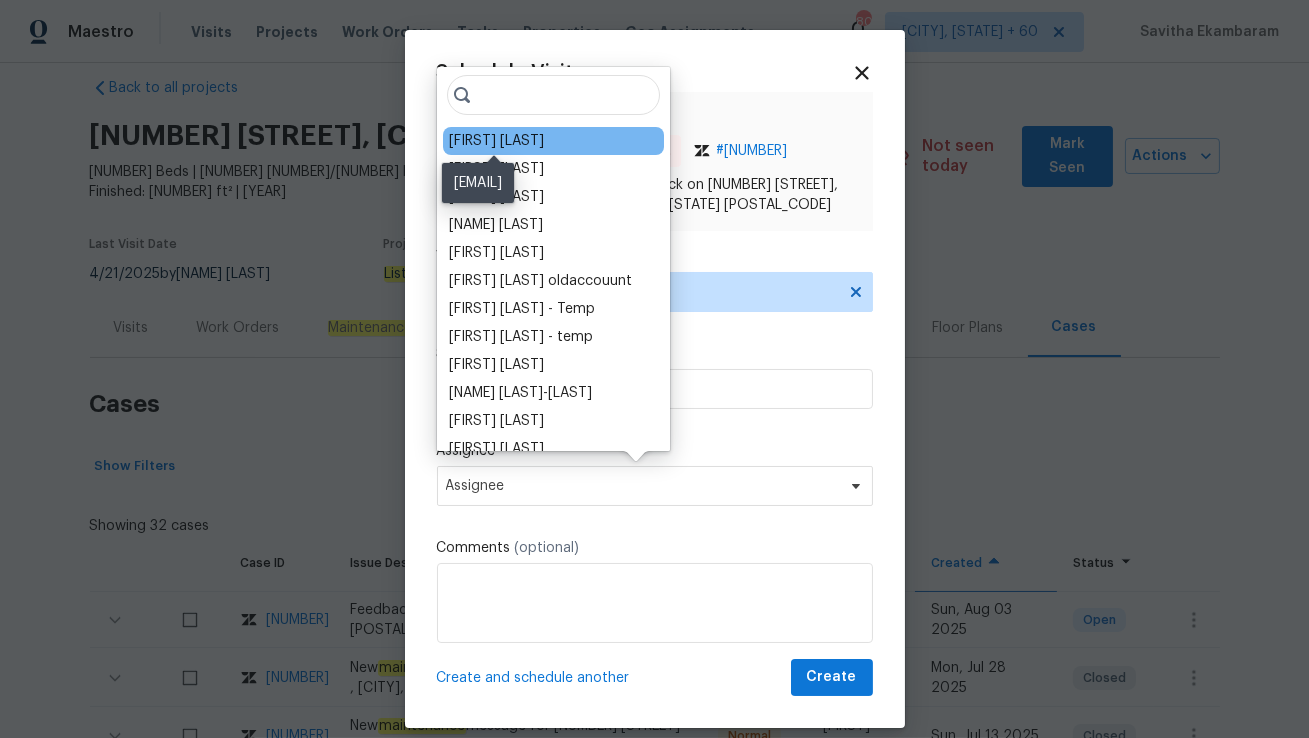 click on "Joshua Beatty" at bounding box center (496, 141) 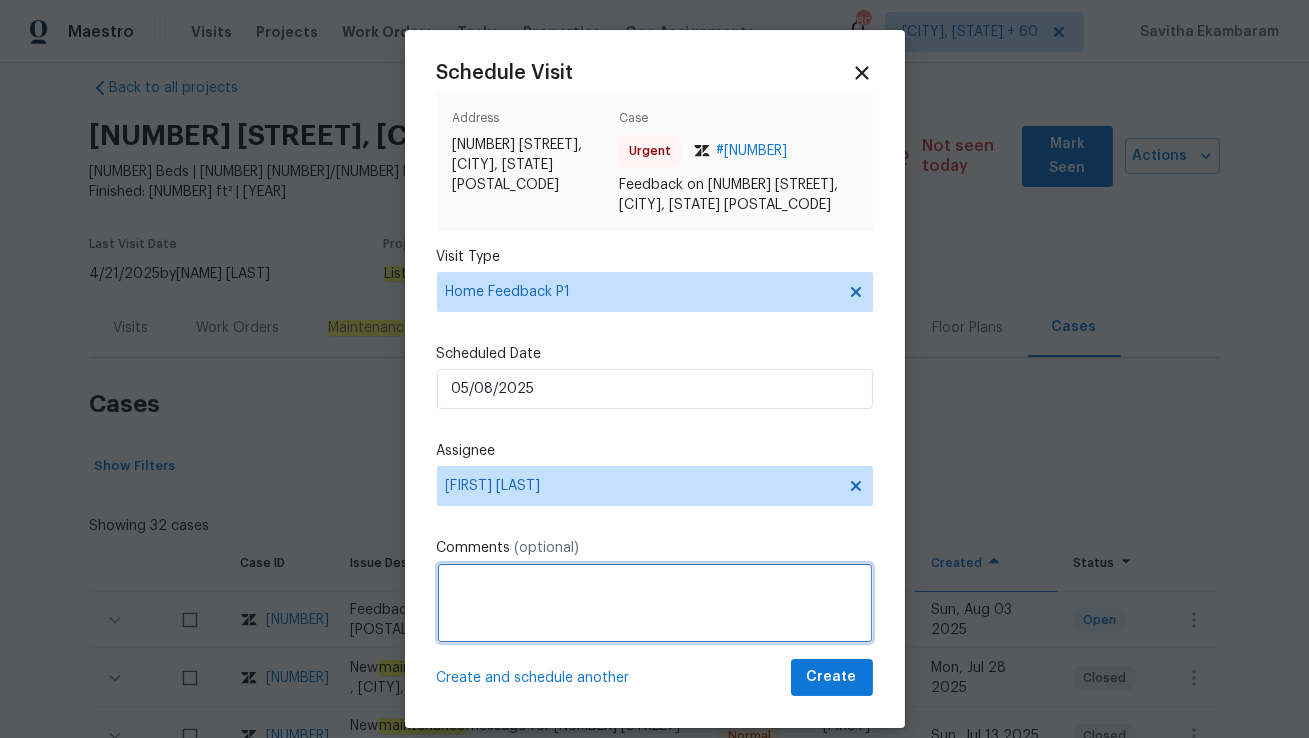 click at bounding box center [655, 603] 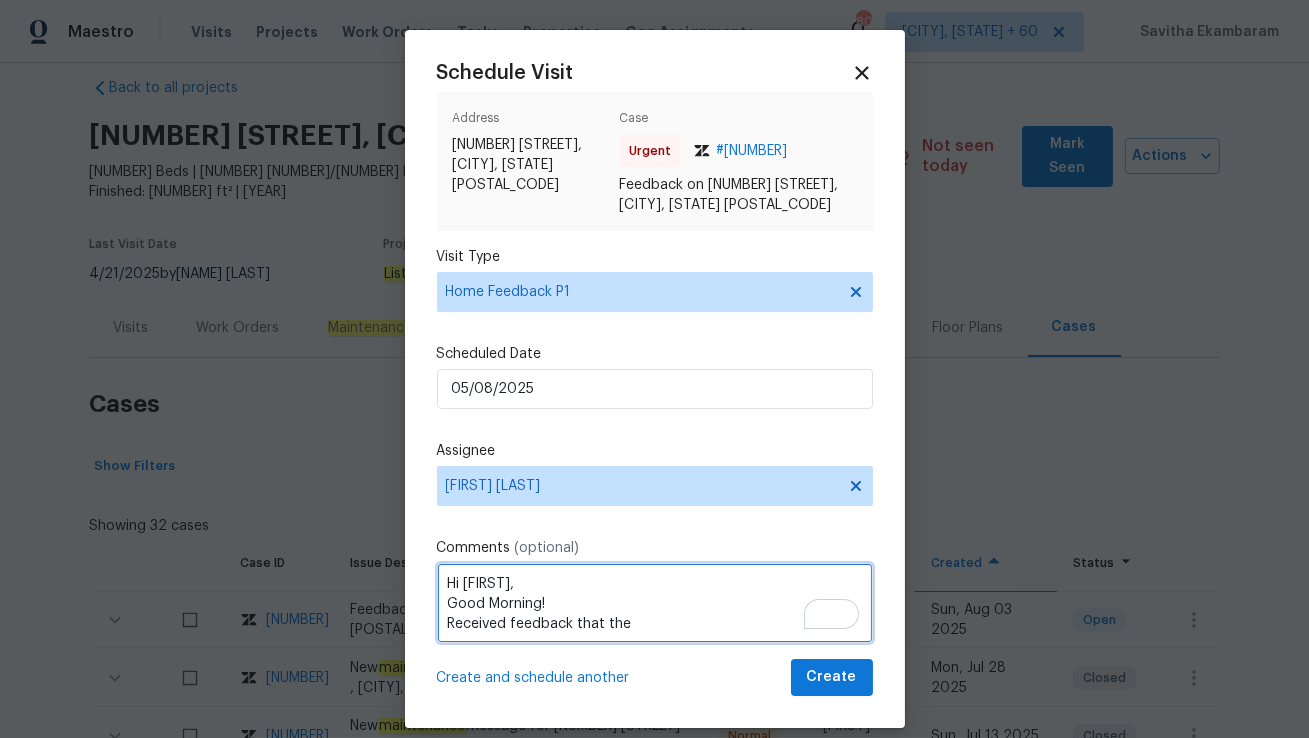 paste on "landscaping with weedy vines growing up in them. The vinyl at the bottom of the stairs is ridiculously filthy with sticky tape that is still present after somebody removed probably a carpet runner. There are windows with broken seals or bad tinting. Smoke smell most likely. Garage floors and steps need to be cleaned." 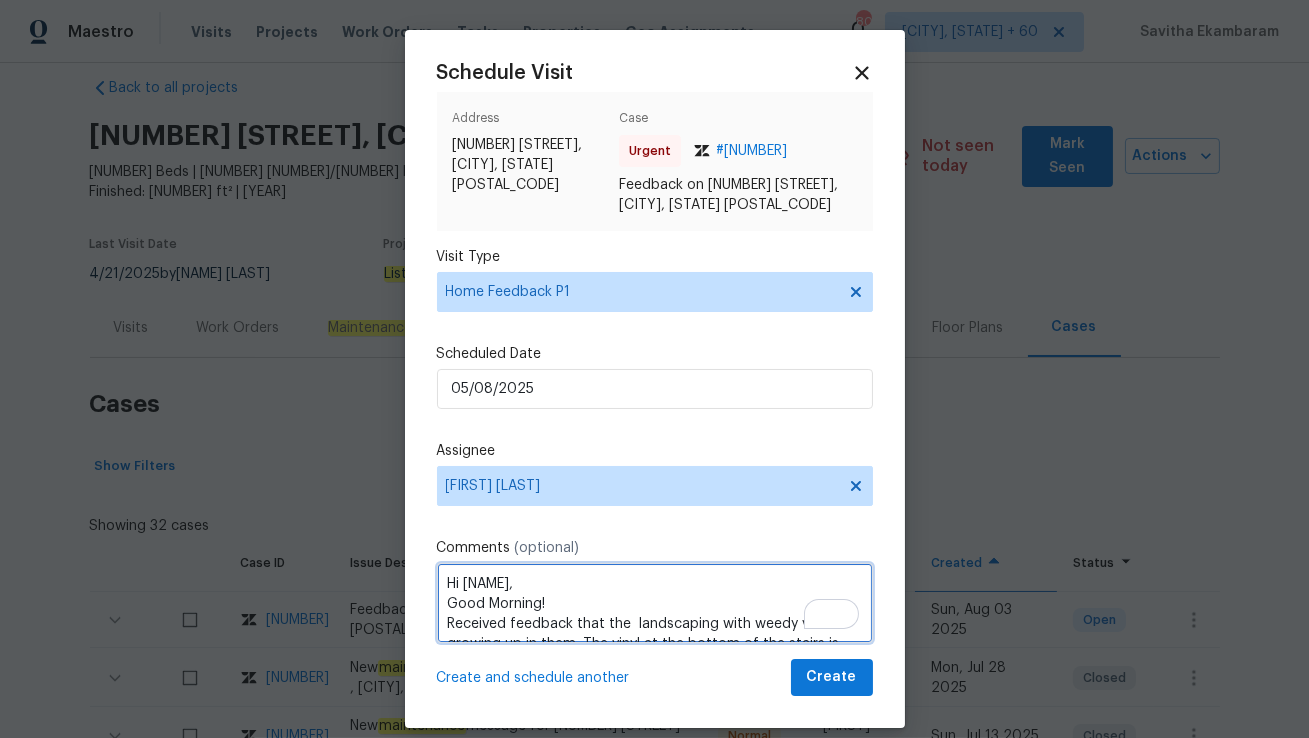 scroll, scrollTop: 89, scrollLeft: 0, axis: vertical 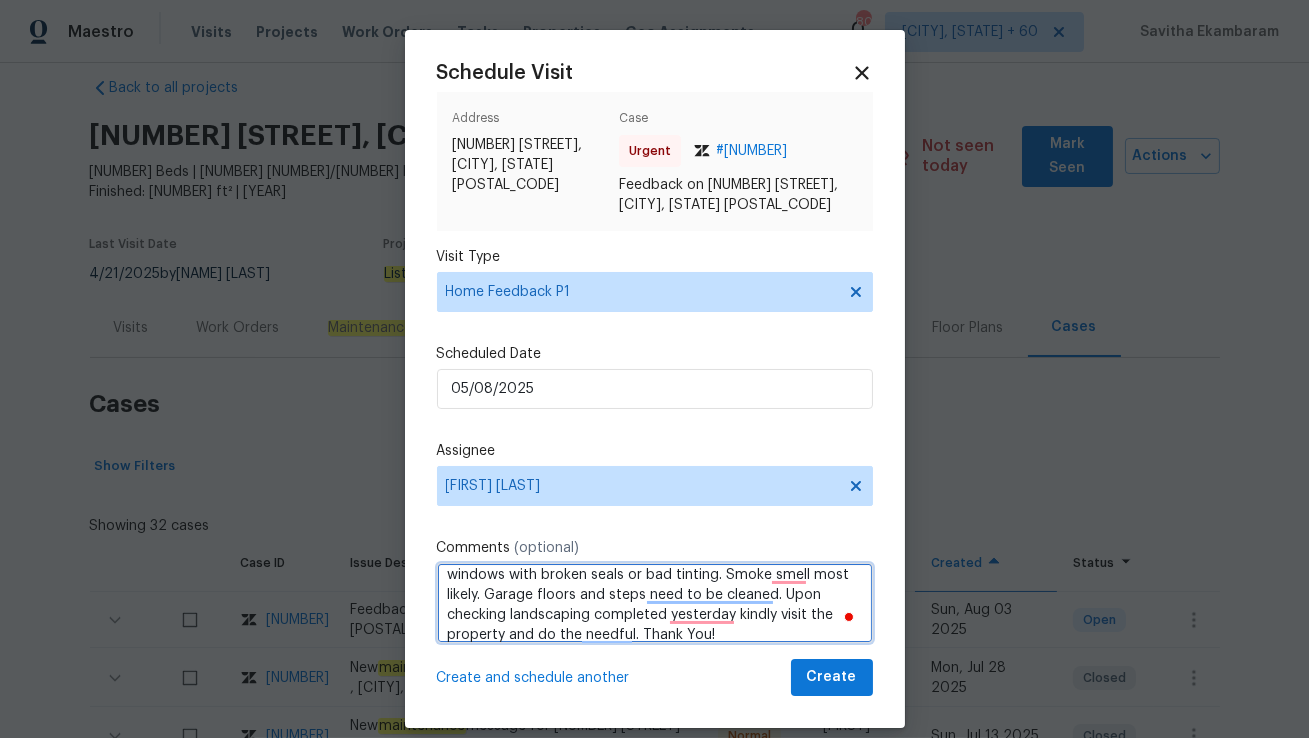 type on "Hi Joshua,
Good Morning!
Received feedback that the  landscaping with weedy vines growing up in them. The vinyl at the bottom of the stairs is ridiculously filthy with sticky tape that is still present after somebody removed probably a carpet runner. There are windows with broken seals or bad tinting. Smoke smell most likely. Garage floors and steps need to be cleaned. Upon checking landscaping completed yesterday kindly visit the property and do the needful. Thank You!" 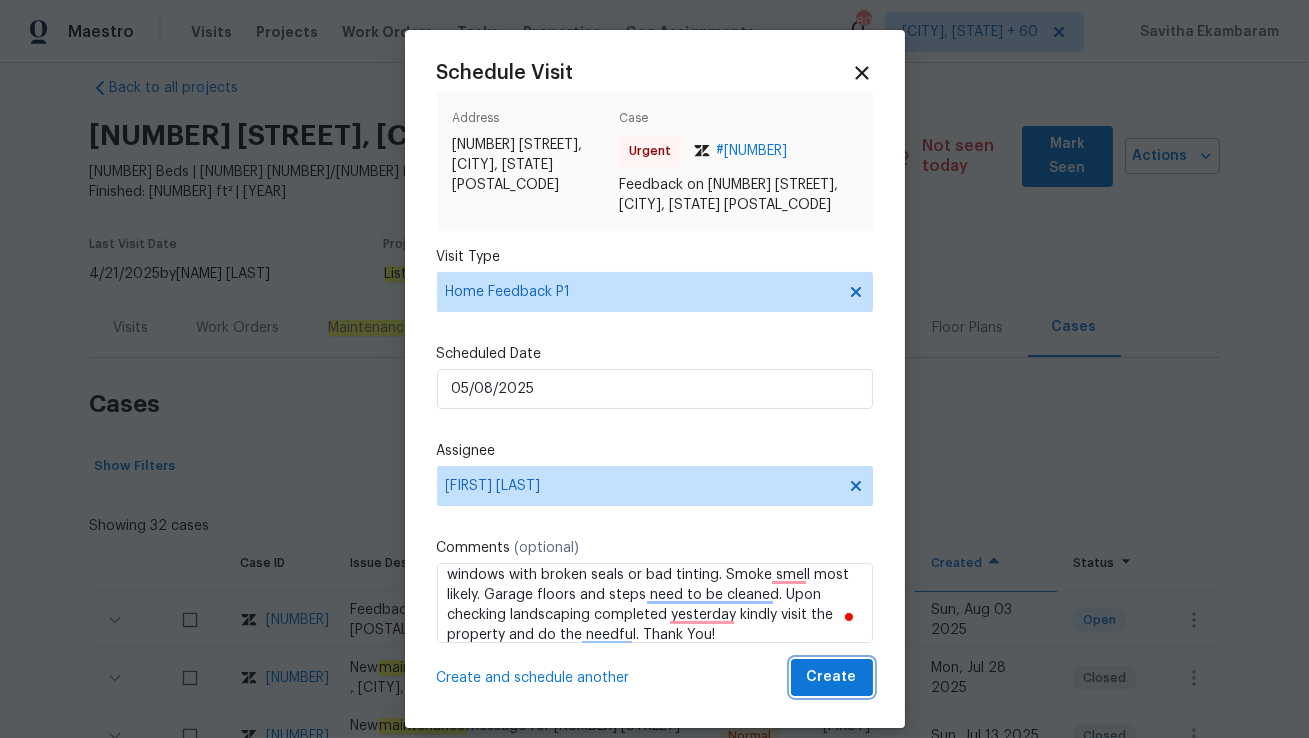 click on "Create" at bounding box center [832, 677] 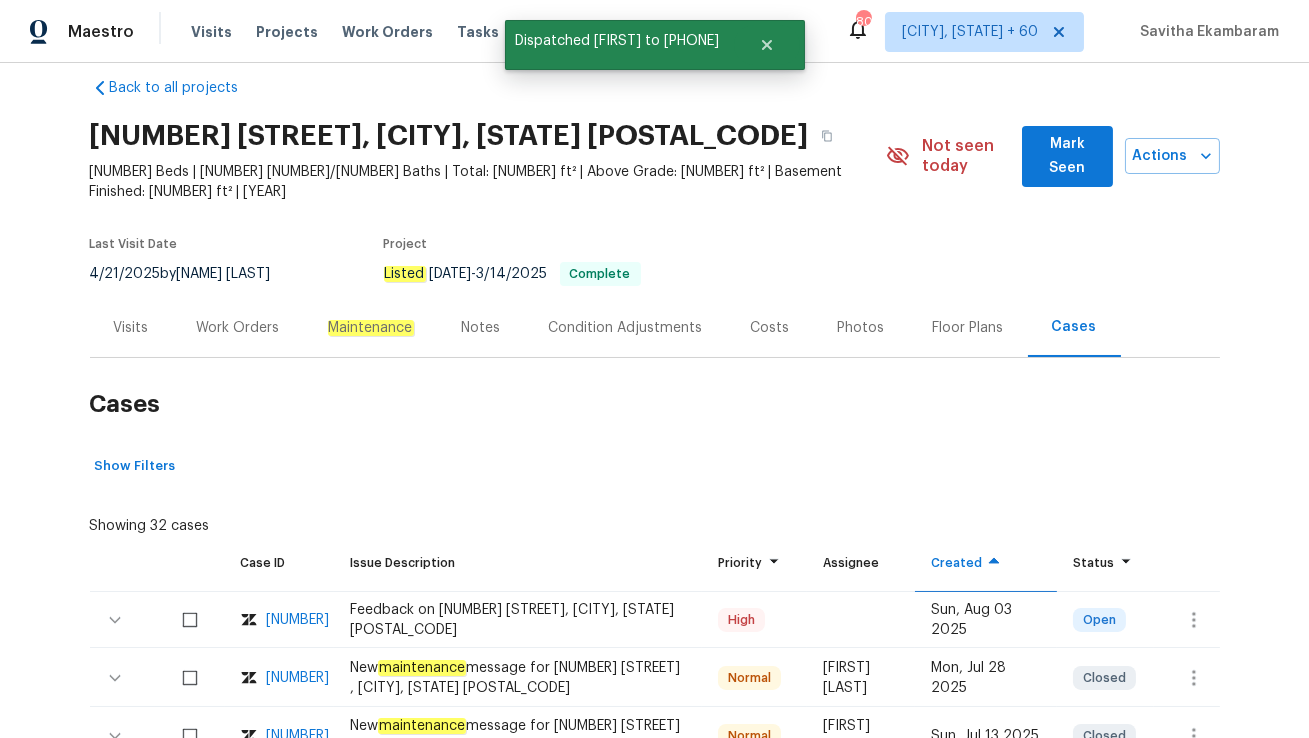 click on "Visits" at bounding box center [131, 328] 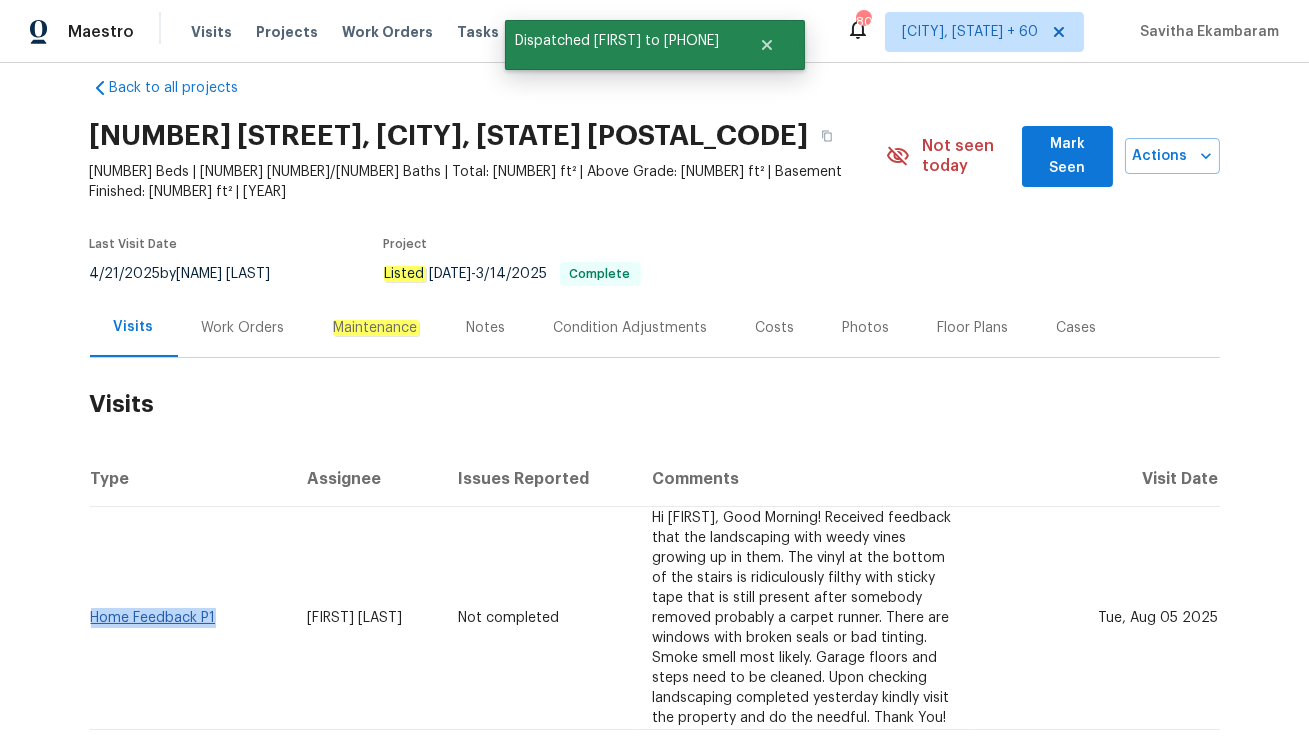 drag, startPoint x: 220, startPoint y: 596, endPoint x: 95, endPoint y: 594, distance: 125.016 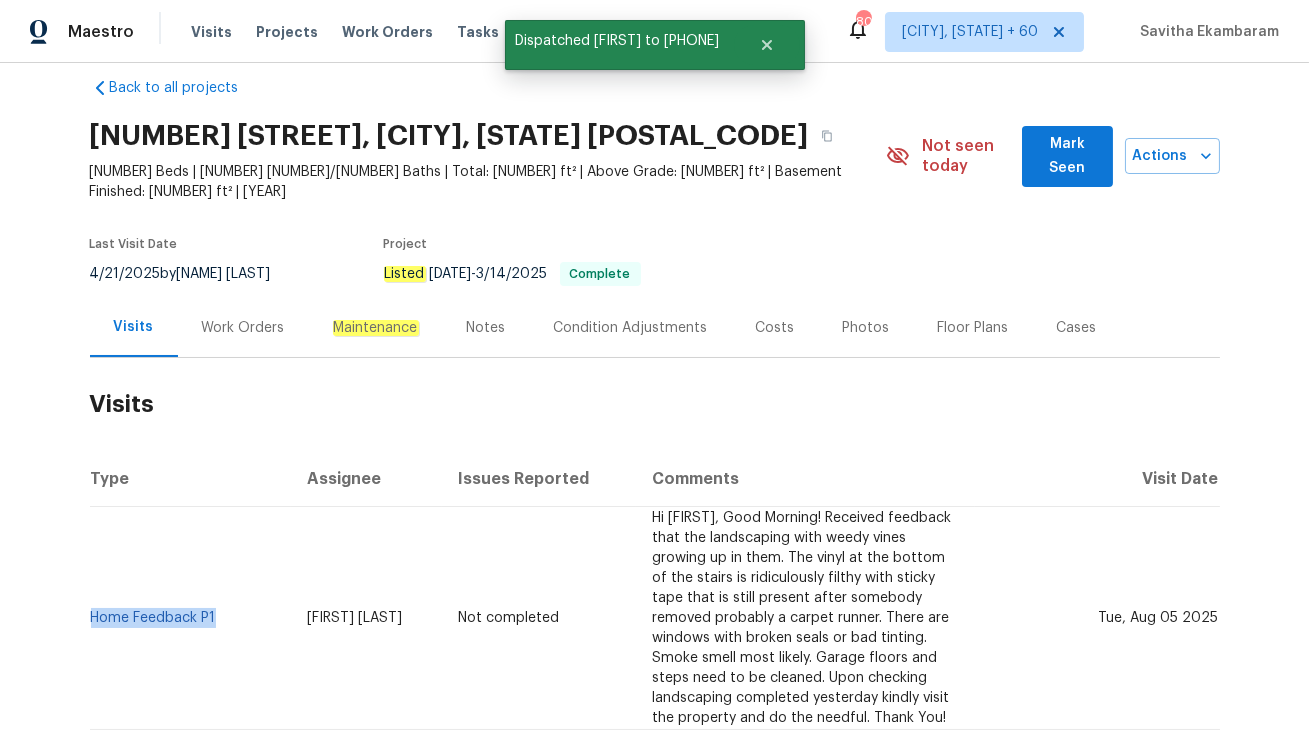 copy on "Home Feedback P1" 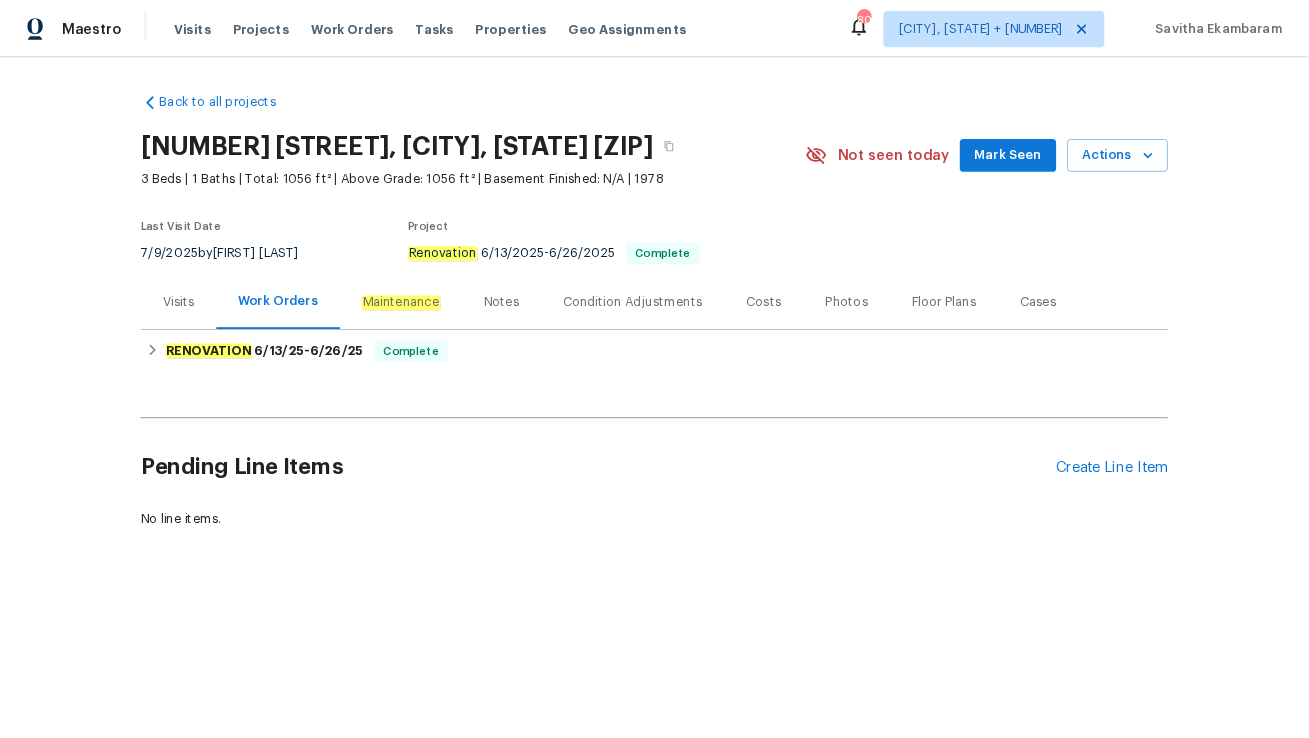 scroll, scrollTop: 0, scrollLeft: 0, axis: both 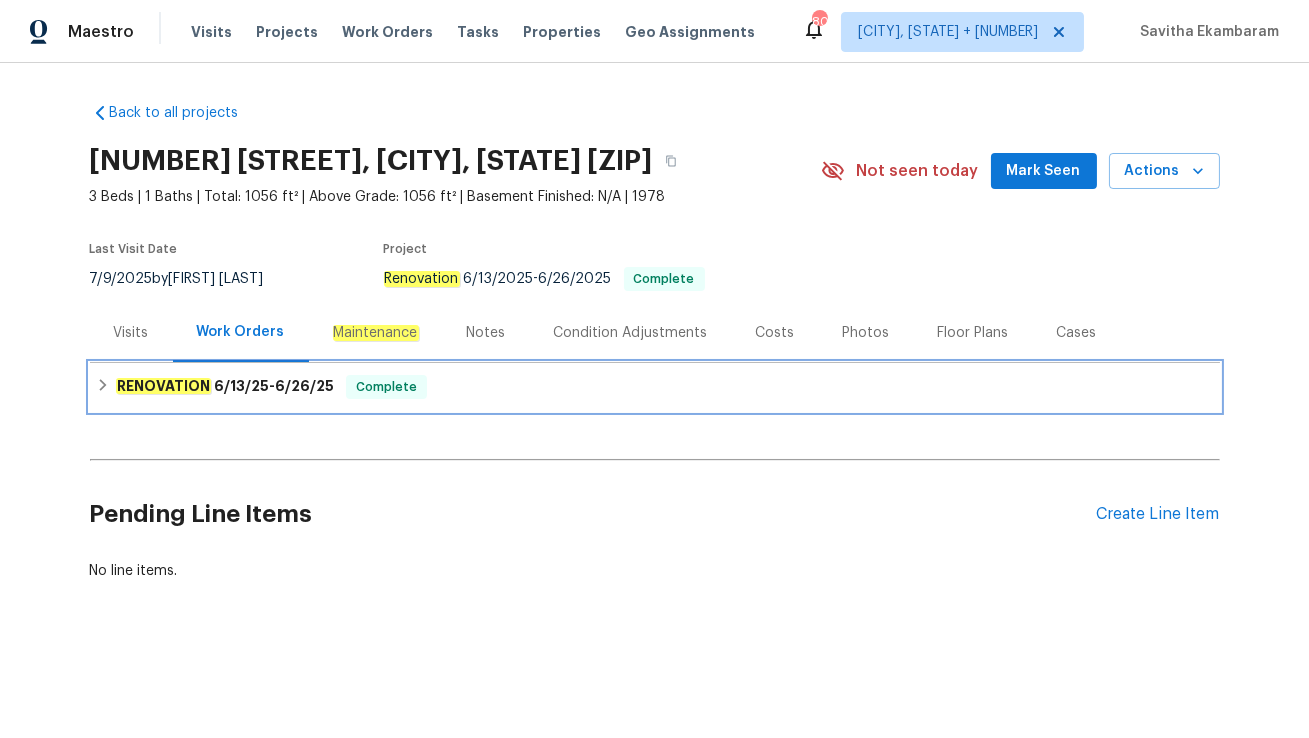 click on "6/13/25" at bounding box center [241, 386] 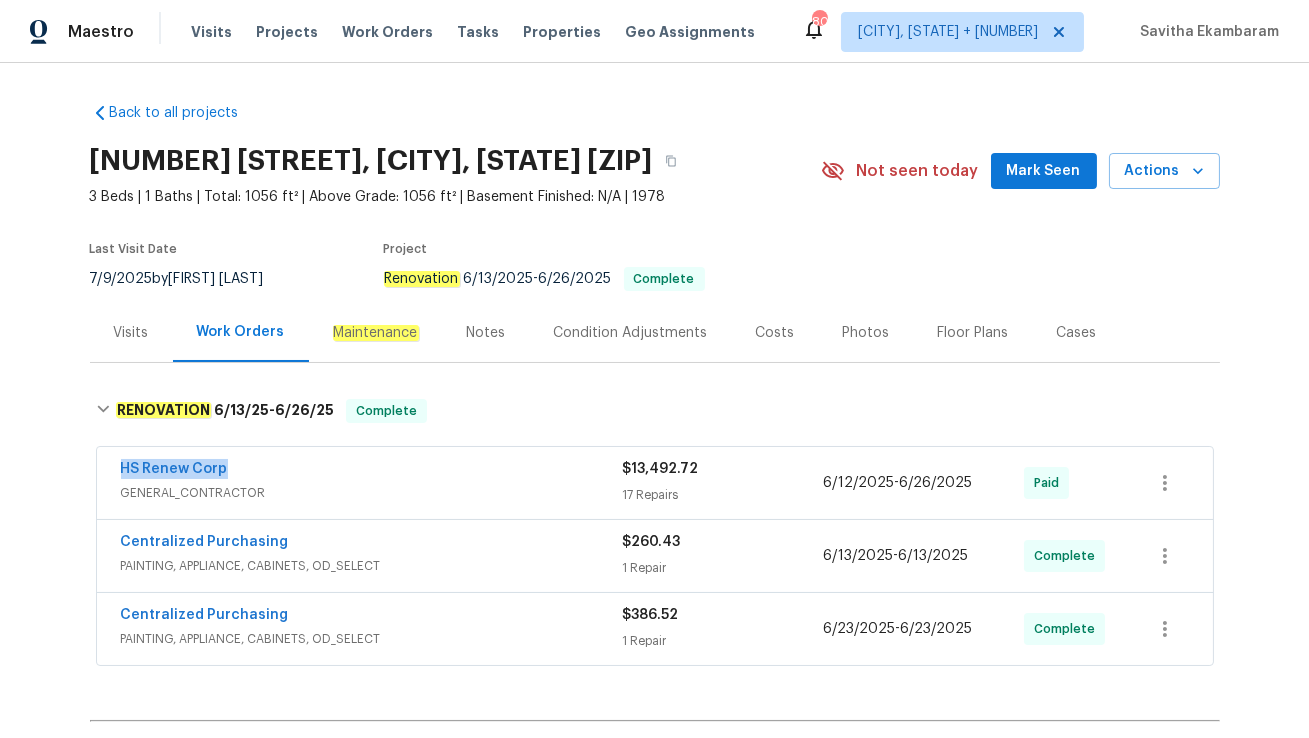 drag, startPoint x: 110, startPoint y: 464, endPoint x: 334, endPoint y: 464, distance: 224 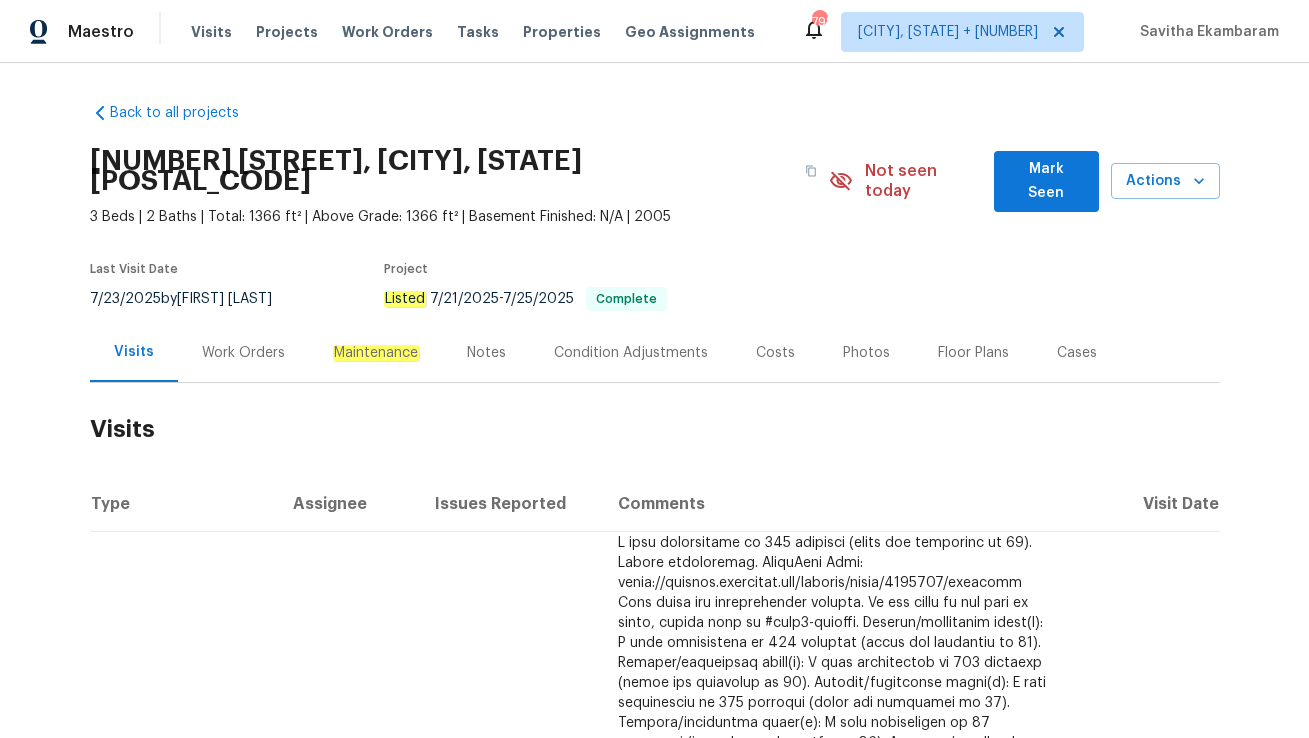 scroll, scrollTop: 0, scrollLeft: 0, axis: both 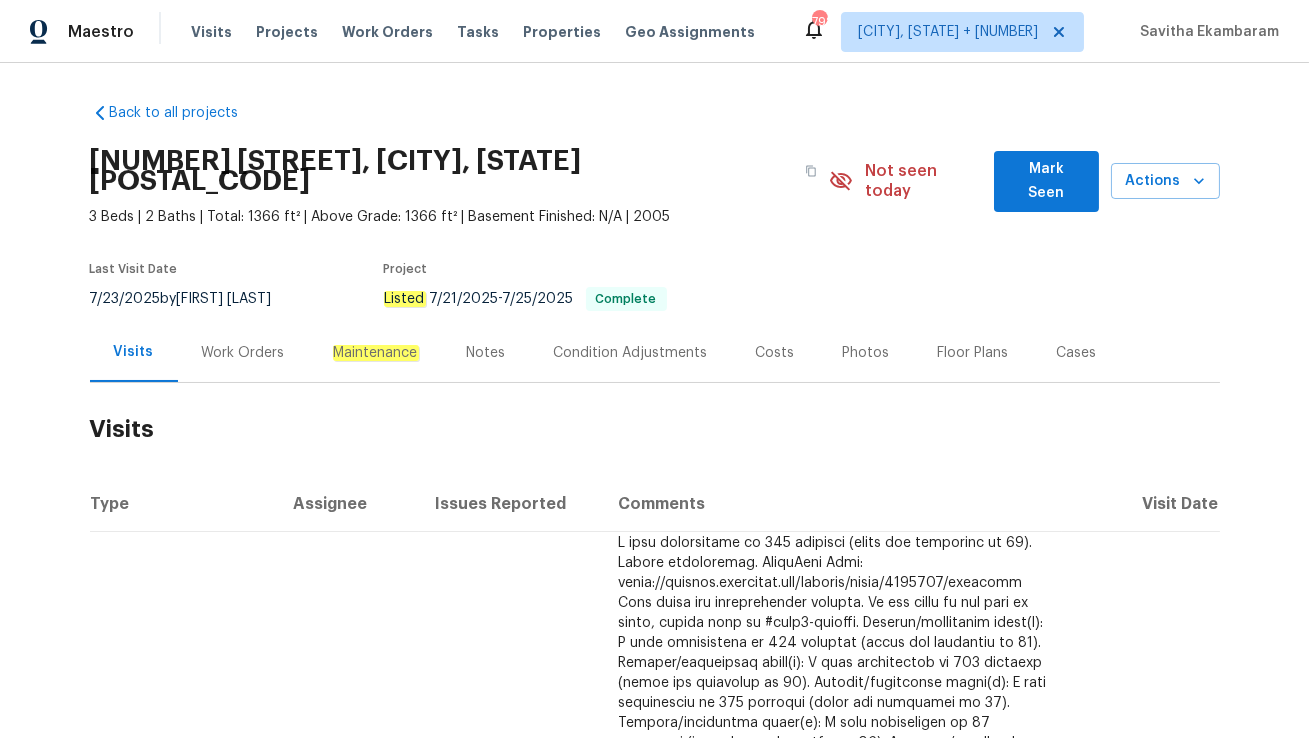 click on "Work Orders" at bounding box center (243, 352) 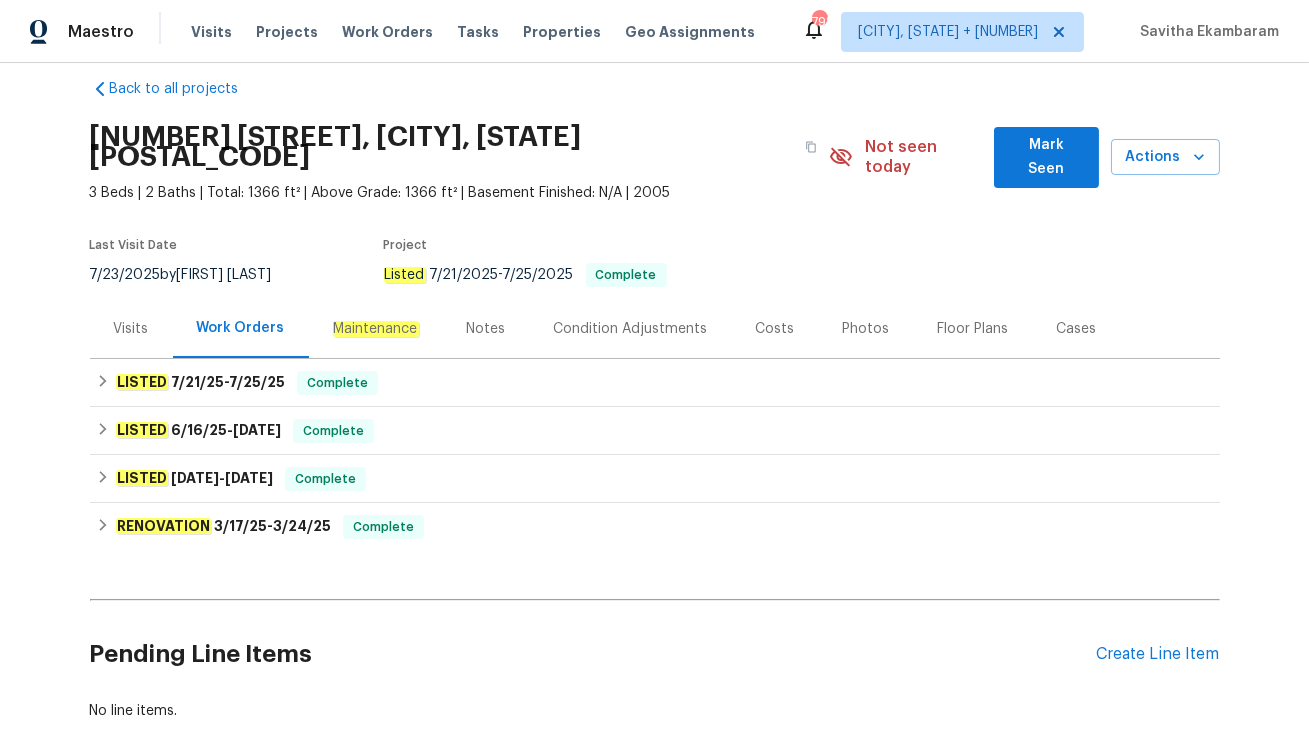 scroll, scrollTop: 30, scrollLeft: 0, axis: vertical 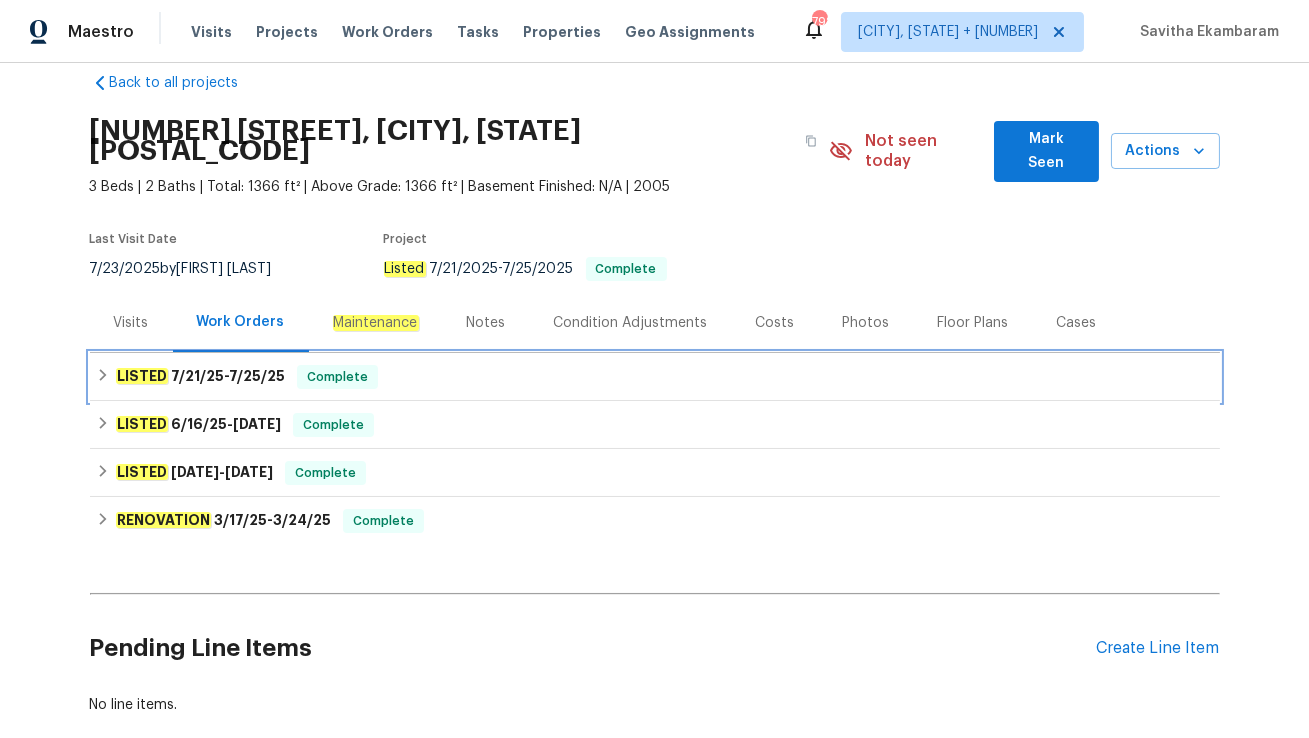 click on "7/25/25" at bounding box center [257, 376] 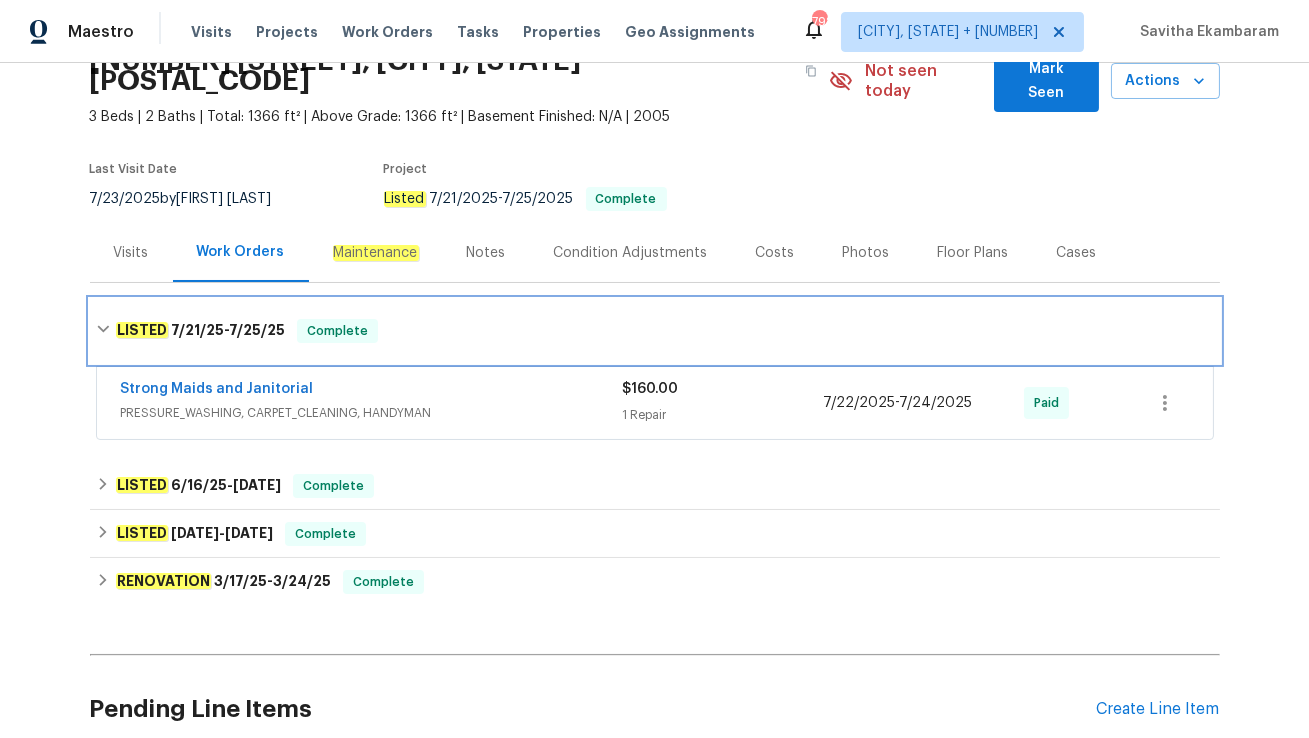 scroll, scrollTop: 107, scrollLeft: 0, axis: vertical 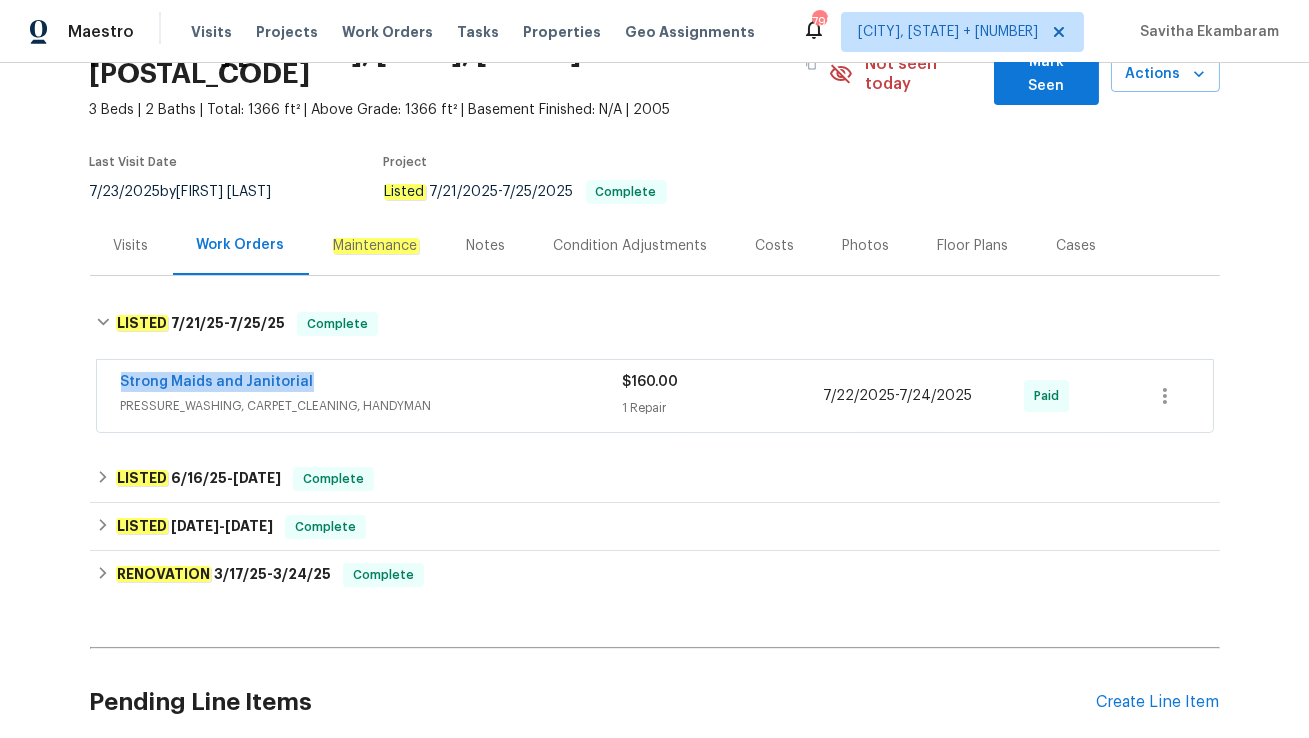 drag, startPoint x: 111, startPoint y: 362, endPoint x: 544, endPoint y: 361, distance: 433.00116 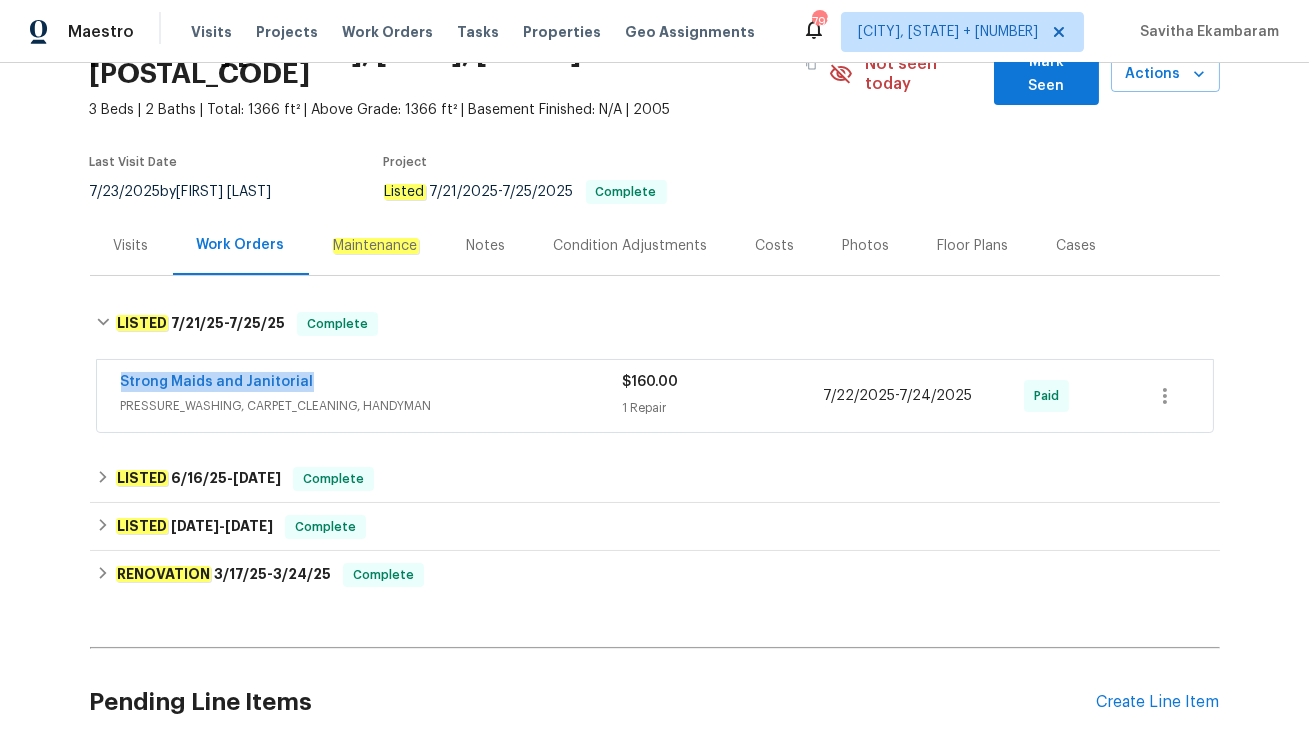 copy on "Strong Maids and Janitorial" 